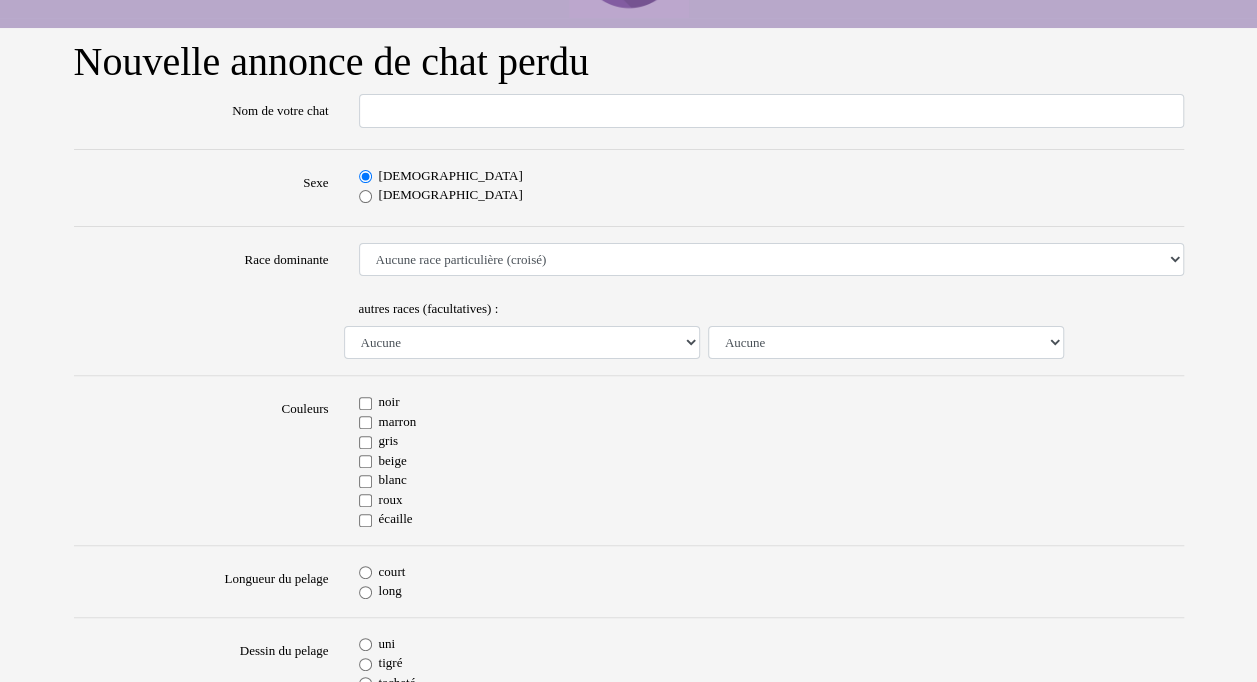 scroll, scrollTop: 0, scrollLeft: 0, axis: both 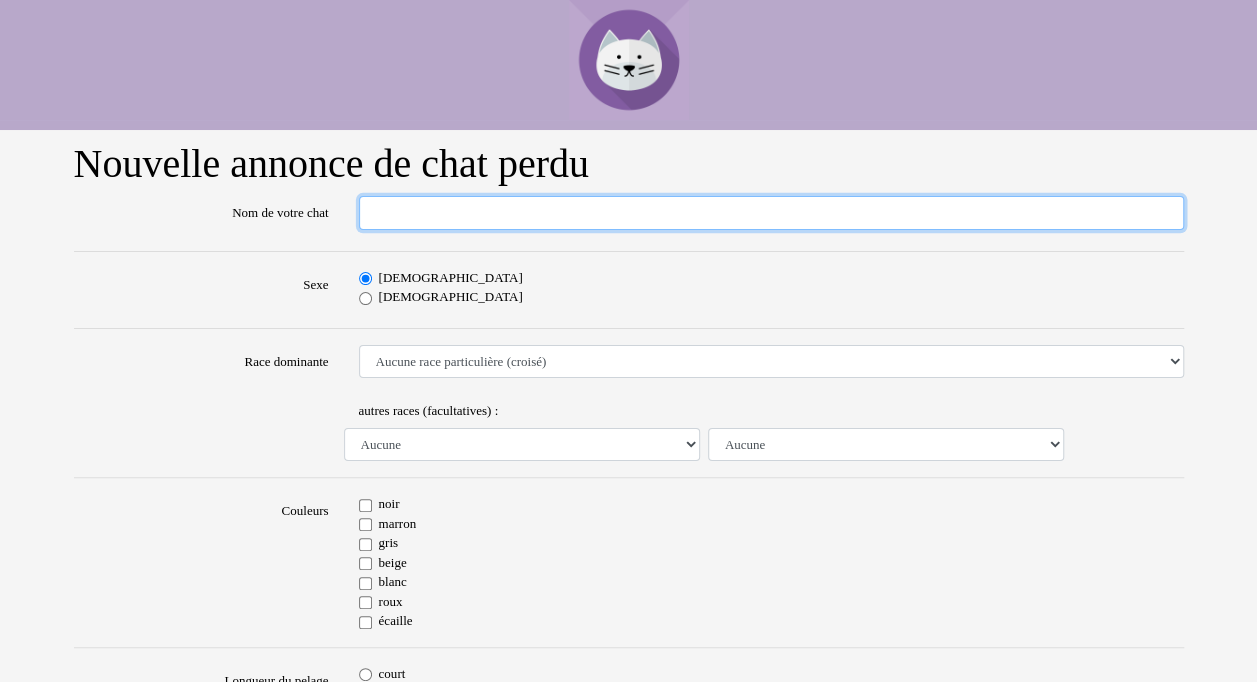 click on "Nom de votre chat" at bounding box center [771, 213] 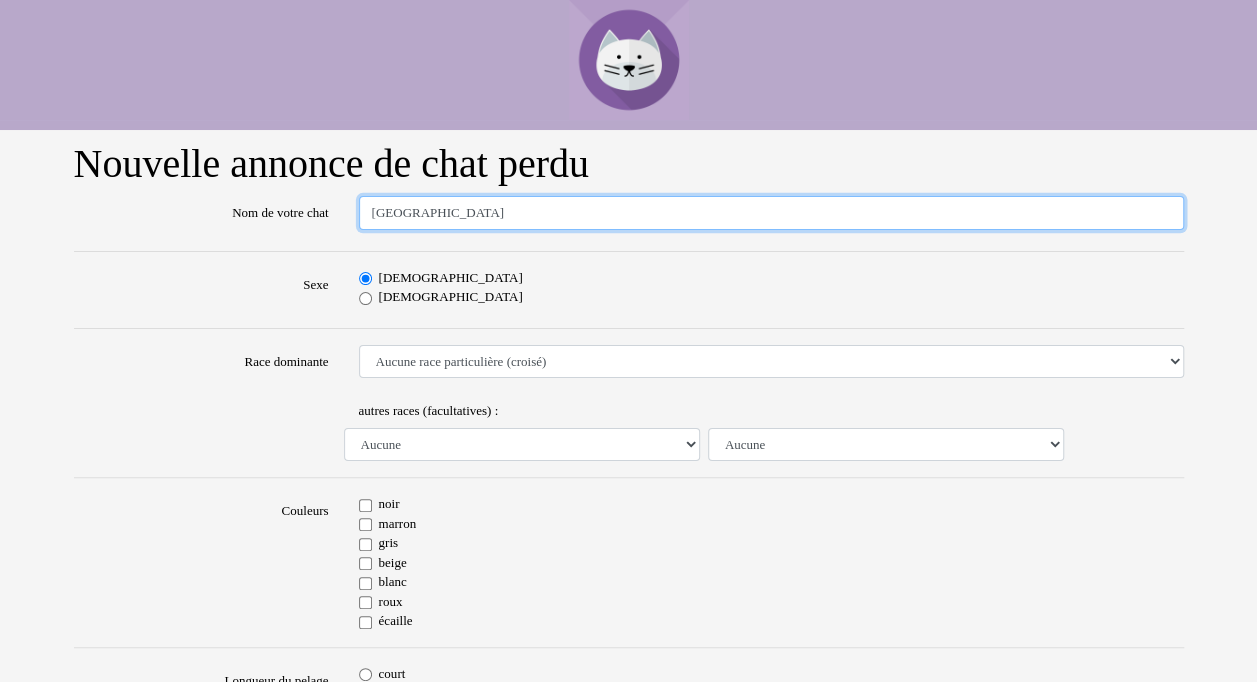 type on "OSLO" 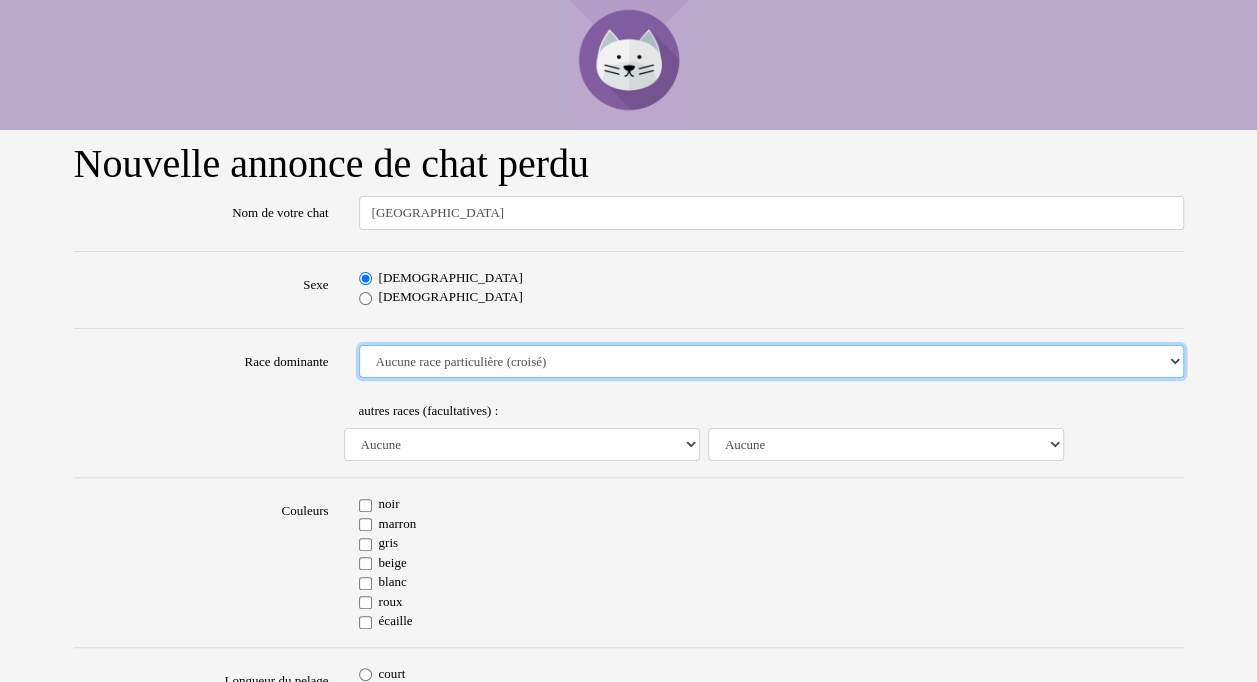 click on "Aucune race particulière (croisé)
Abyssin Américain à poil dur American Bobtail American Shorthair Angora Turc Balinais Bengal Bleu Russe Bombay British Shorthair Burmese Chartreux Chat de gouttière Chat des bois Norvégiens Chat du Sri Lanka Chat sacré de Birmanie Commun Cornish rex Devon rex Européen Exotic Shorthair Himalayan Korat Maine Coon Mandarin Norvégien Ocicat Oriental Persan Ragdoll Rex Selkirk Scottish Fold Siamois Sibérien Somali Sphynx" at bounding box center [771, 362] 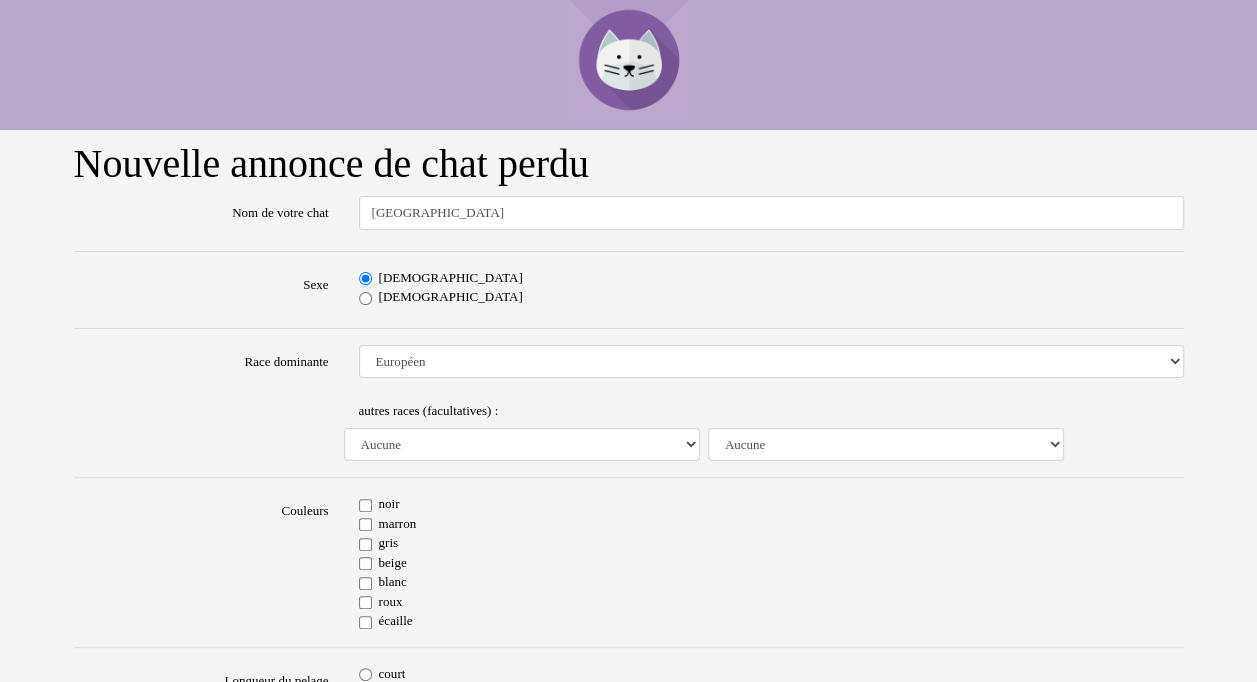 click on "noir" at bounding box center [771, 504] 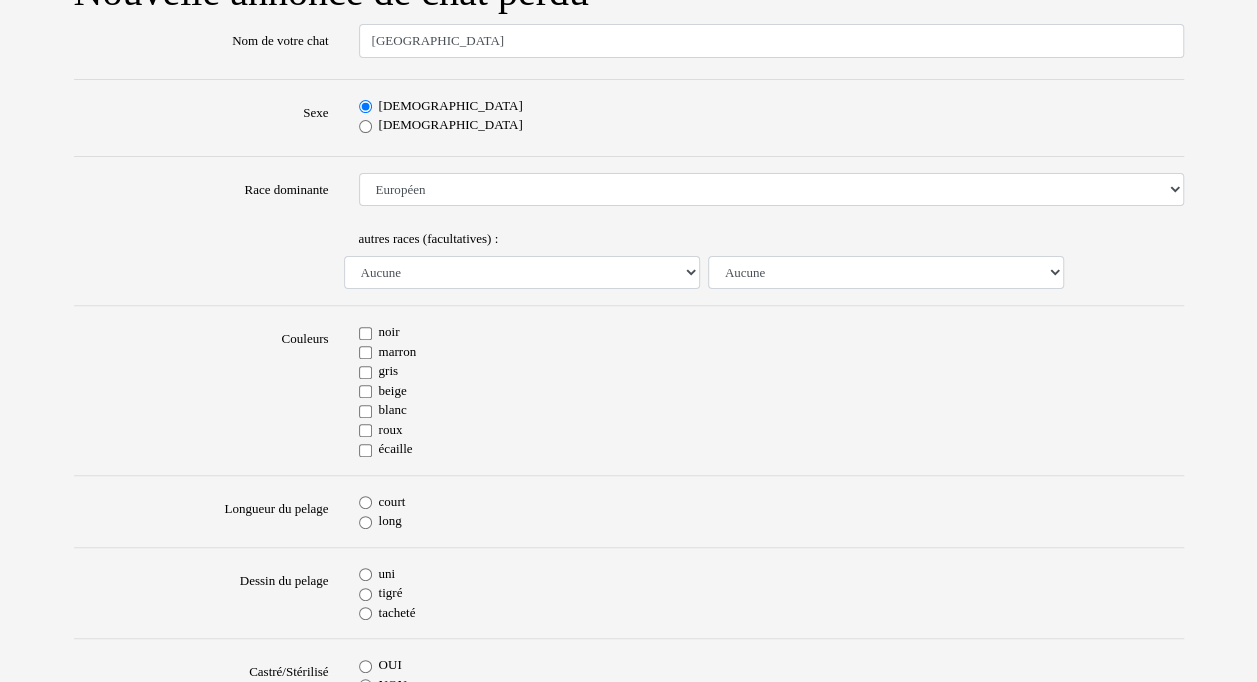 scroll, scrollTop: 200, scrollLeft: 0, axis: vertical 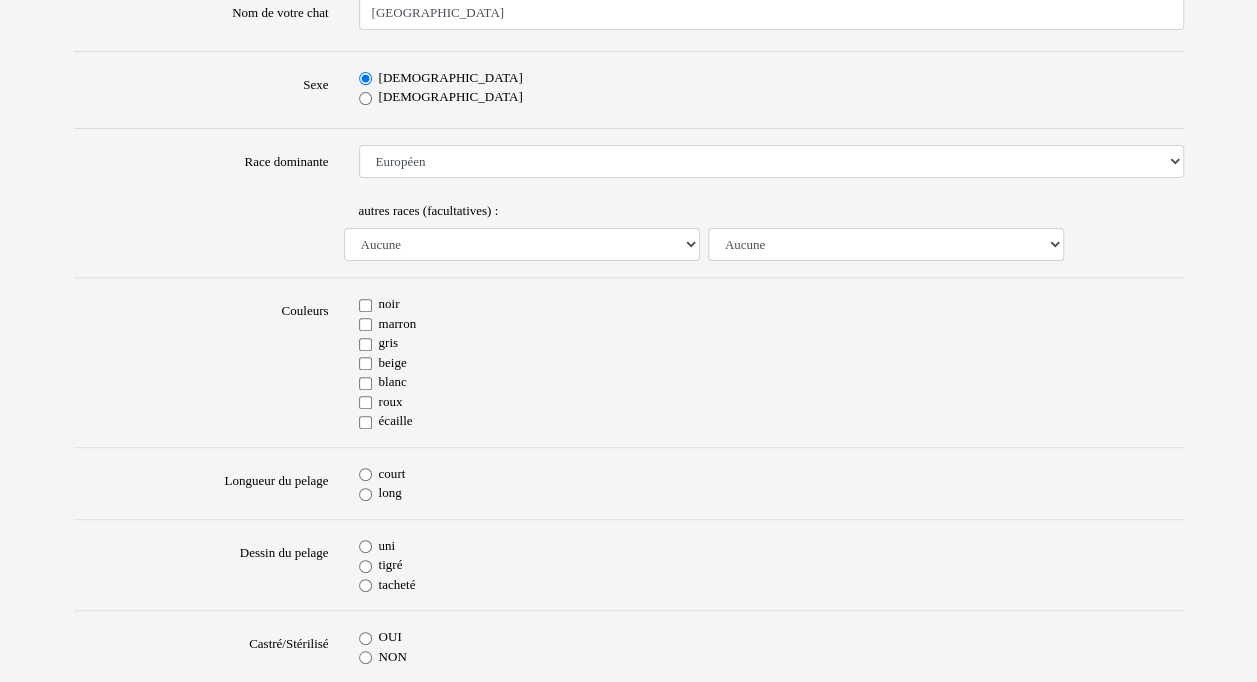 click on "noir" at bounding box center (365, 305) 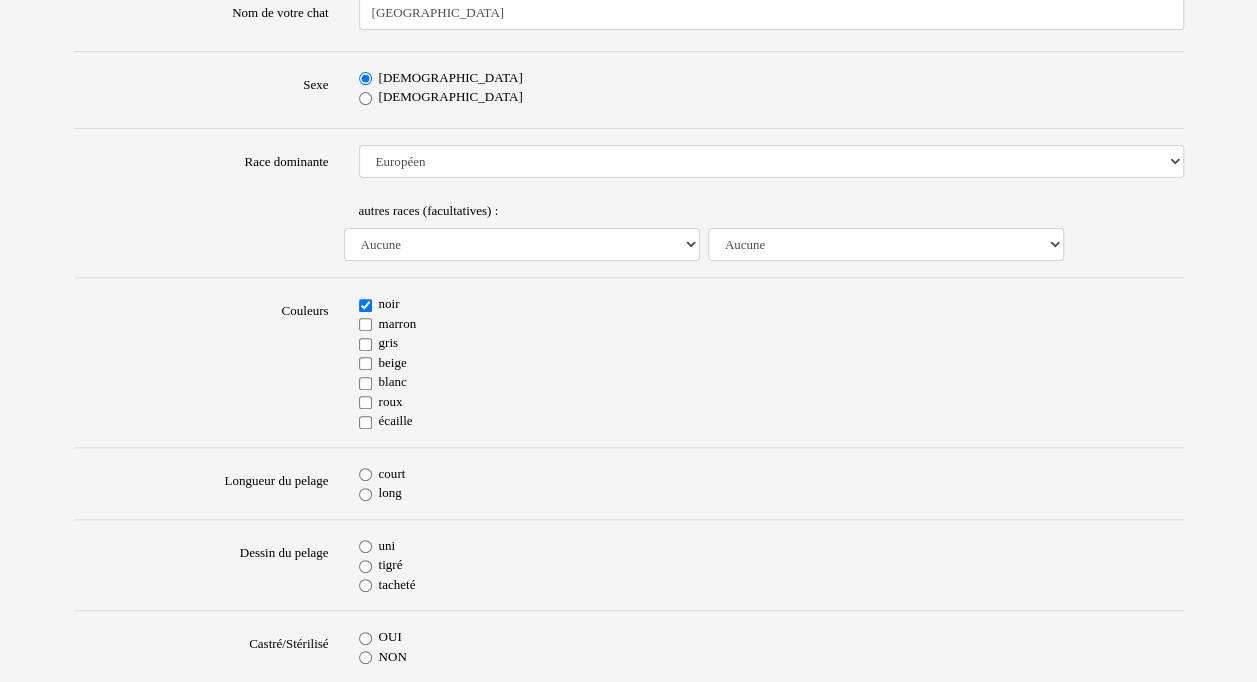 click on "gris" at bounding box center (365, 344) 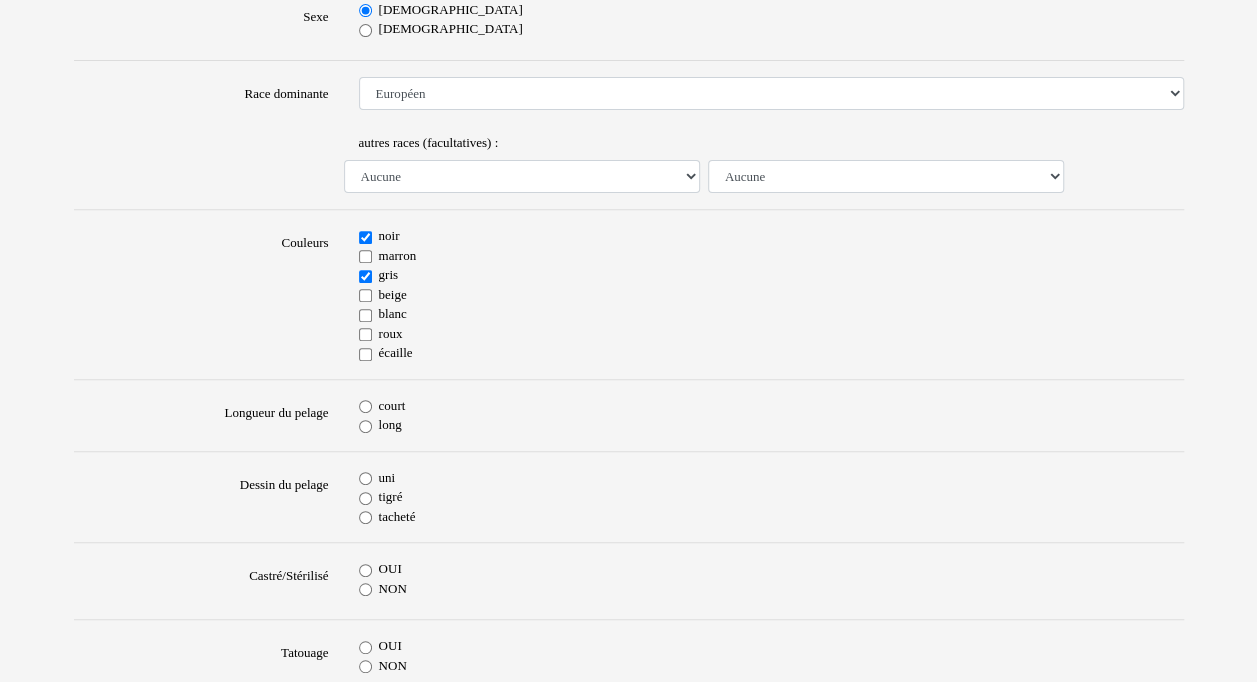 scroll, scrollTop: 300, scrollLeft: 0, axis: vertical 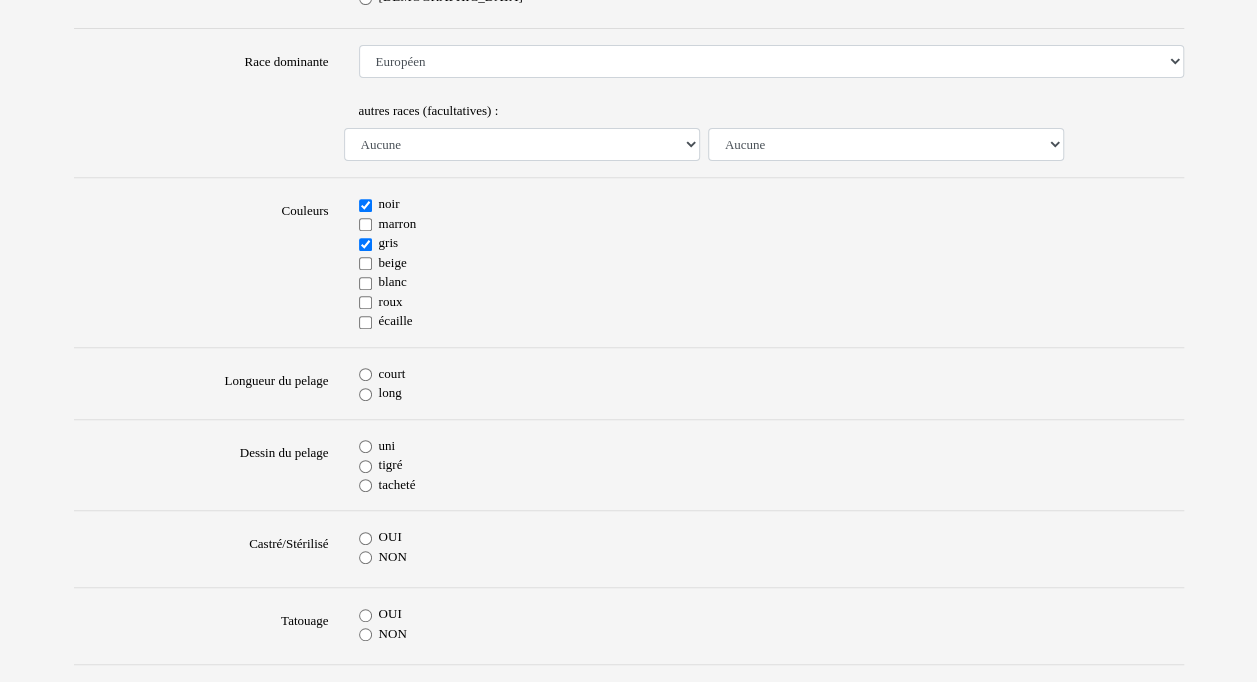 click on "court" at bounding box center [365, 374] 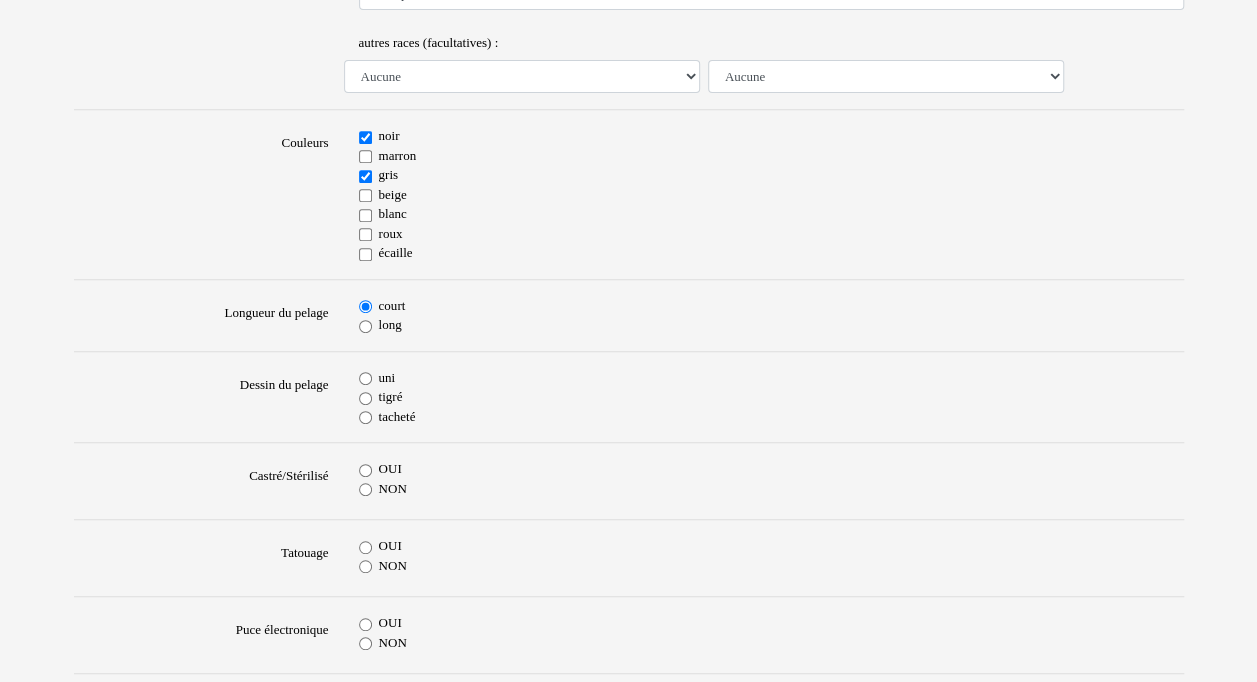 scroll, scrollTop: 400, scrollLeft: 0, axis: vertical 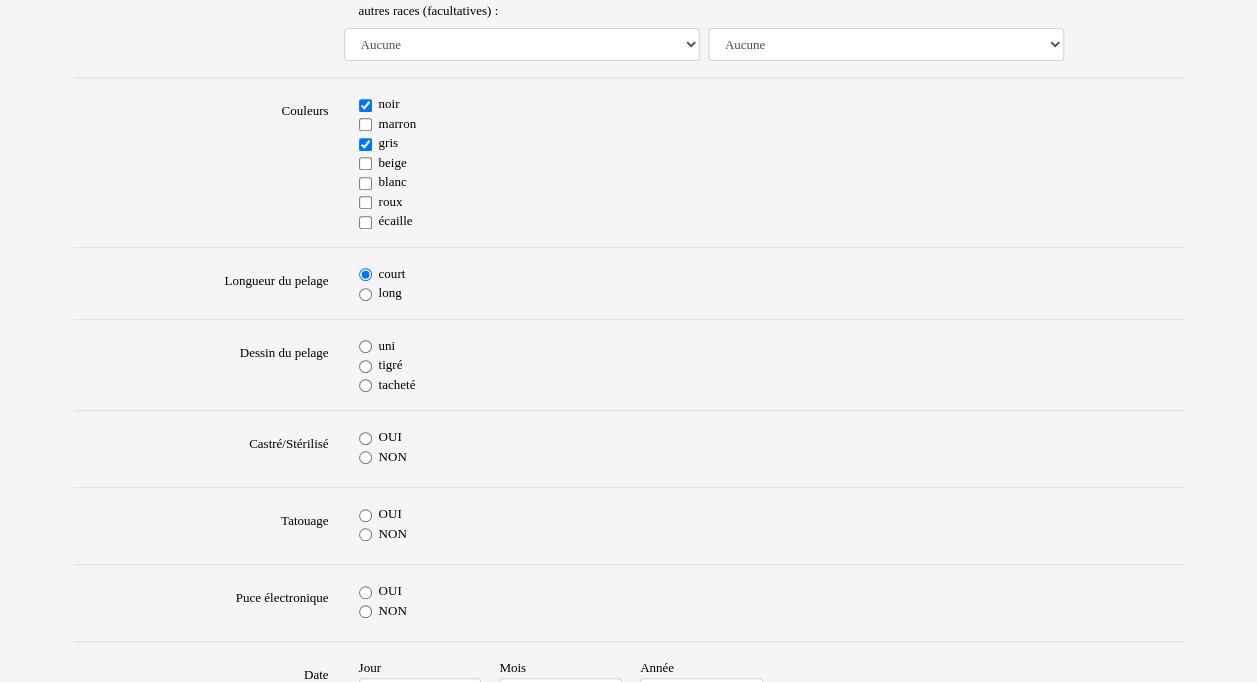 click on "uni" at bounding box center (365, 346) 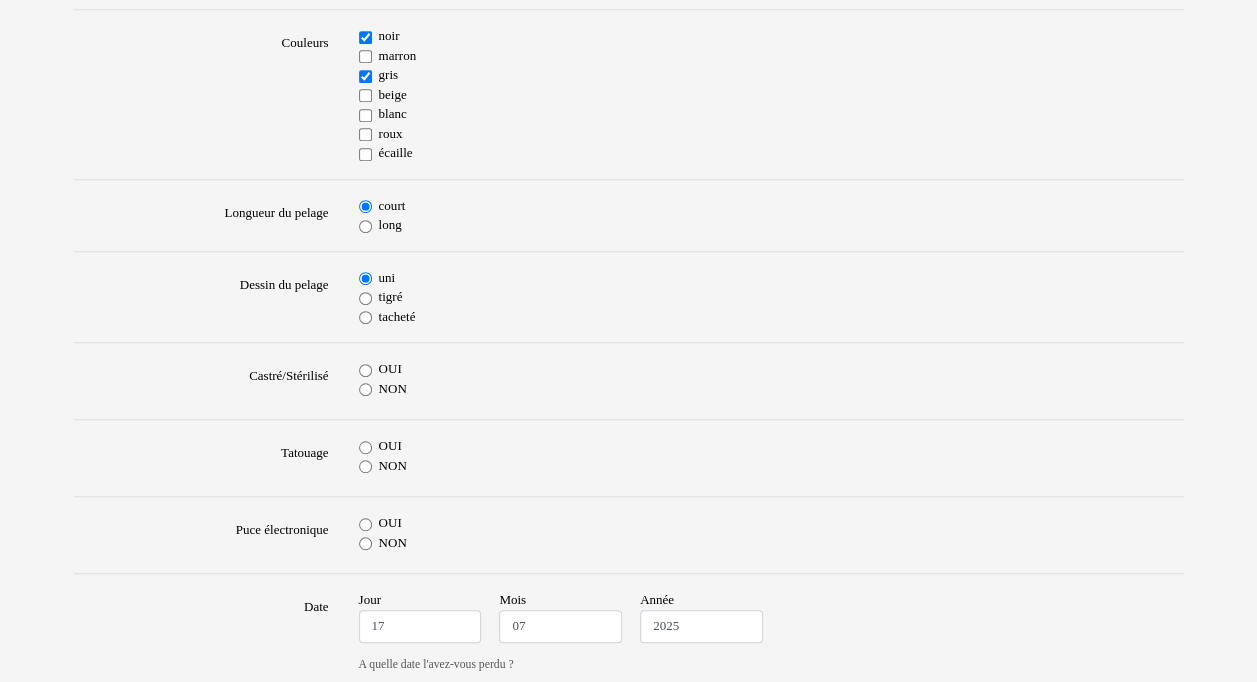 scroll, scrollTop: 500, scrollLeft: 0, axis: vertical 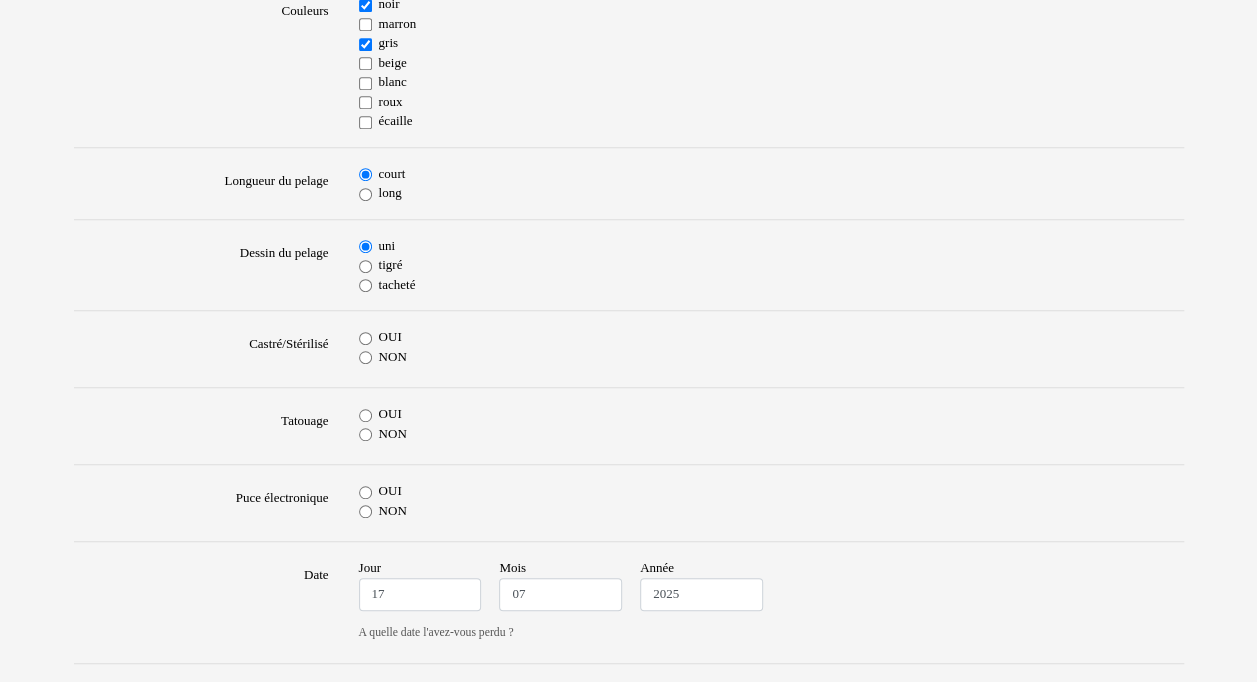 click on "OUI" at bounding box center (365, 338) 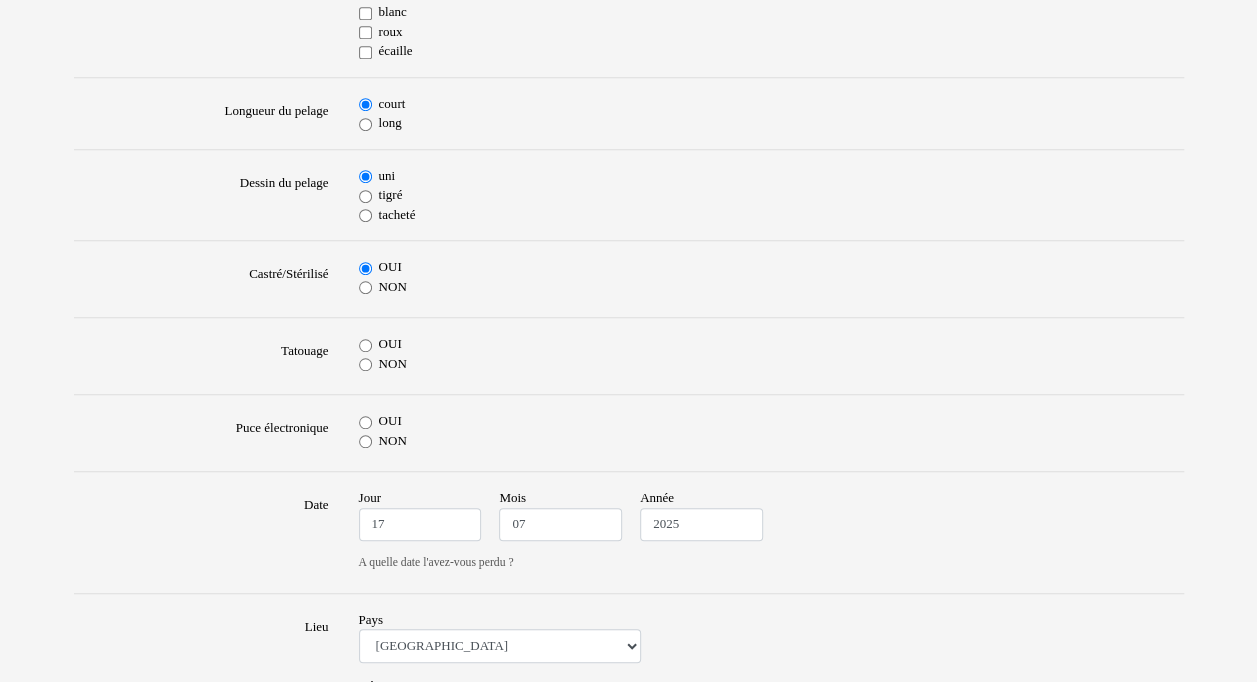 scroll, scrollTop: 600, scrollLeft: 0, axis: vertical 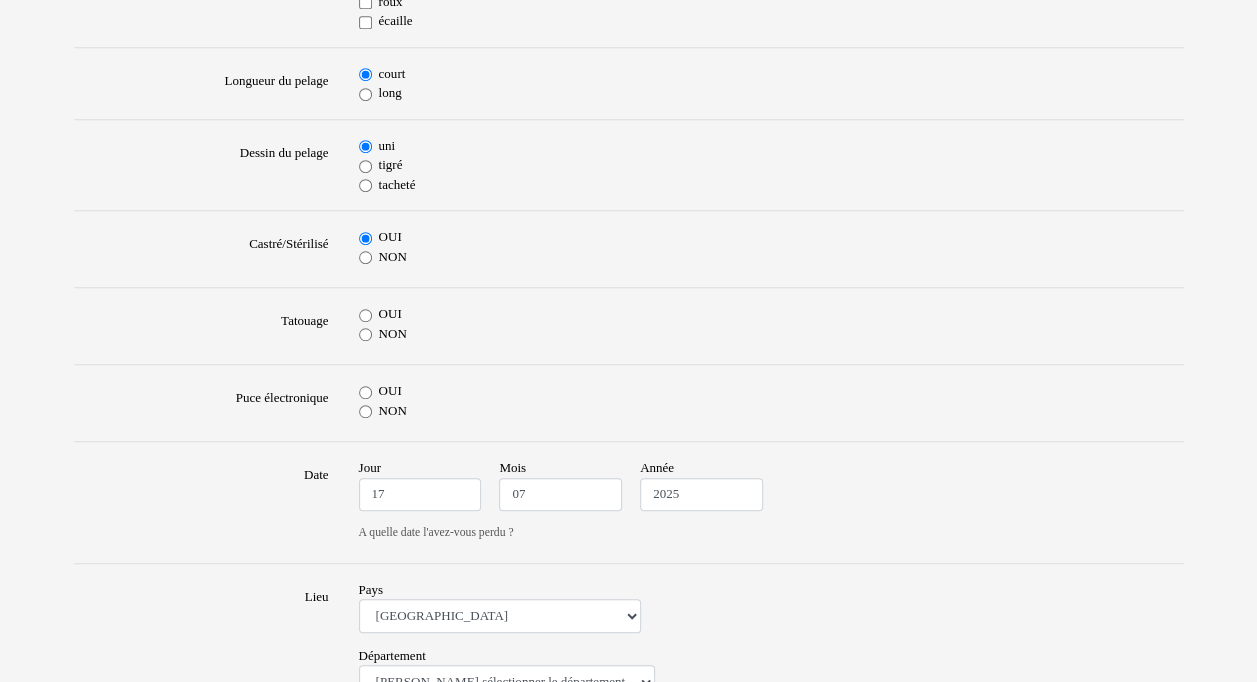 click on "NON" at bounding box center (365, 334) 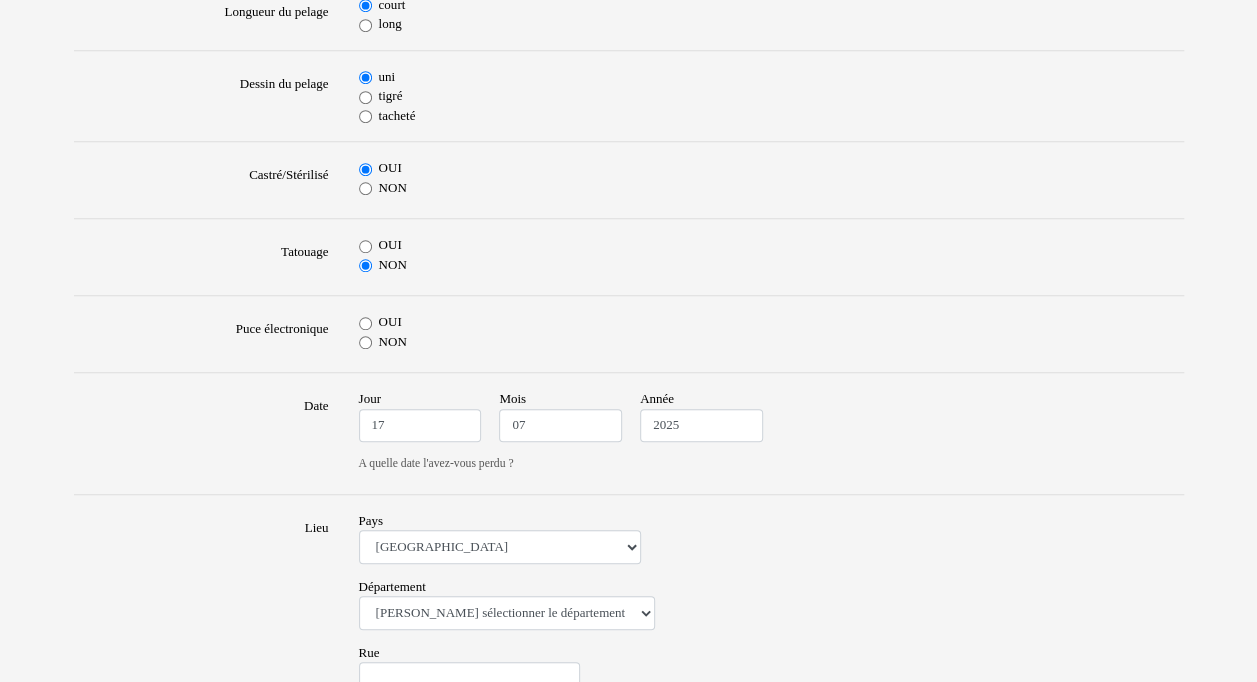 scroll, scrollTop: 700, scrollLeft: 0, axis: vertical 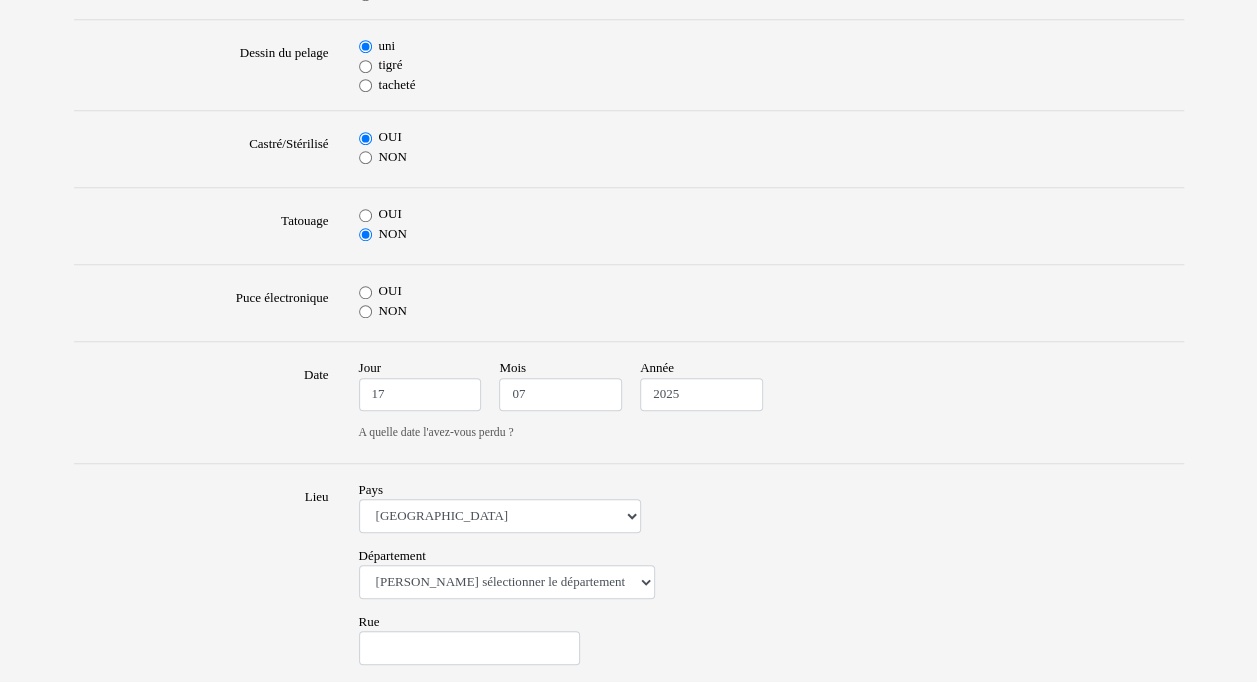 click on "OUI" at bounding box center (365, 292) 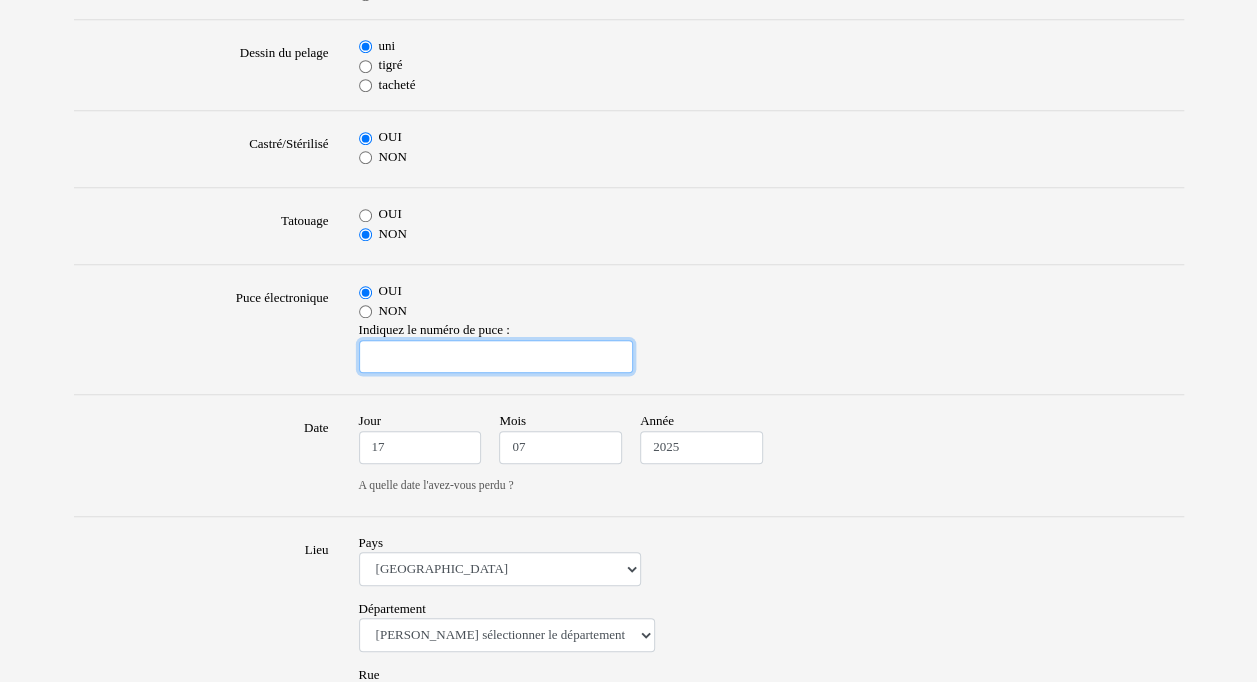 click at bounding box center (496, 357) 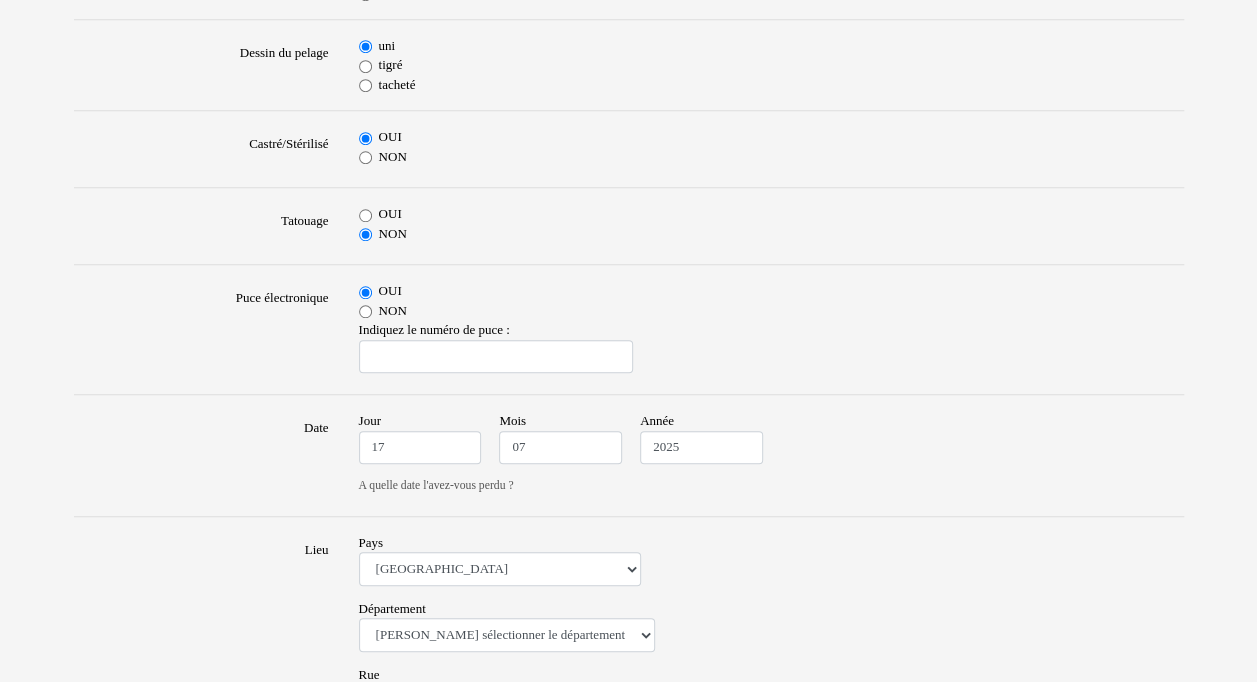 click on "NON" at bounding box center (771, 311) 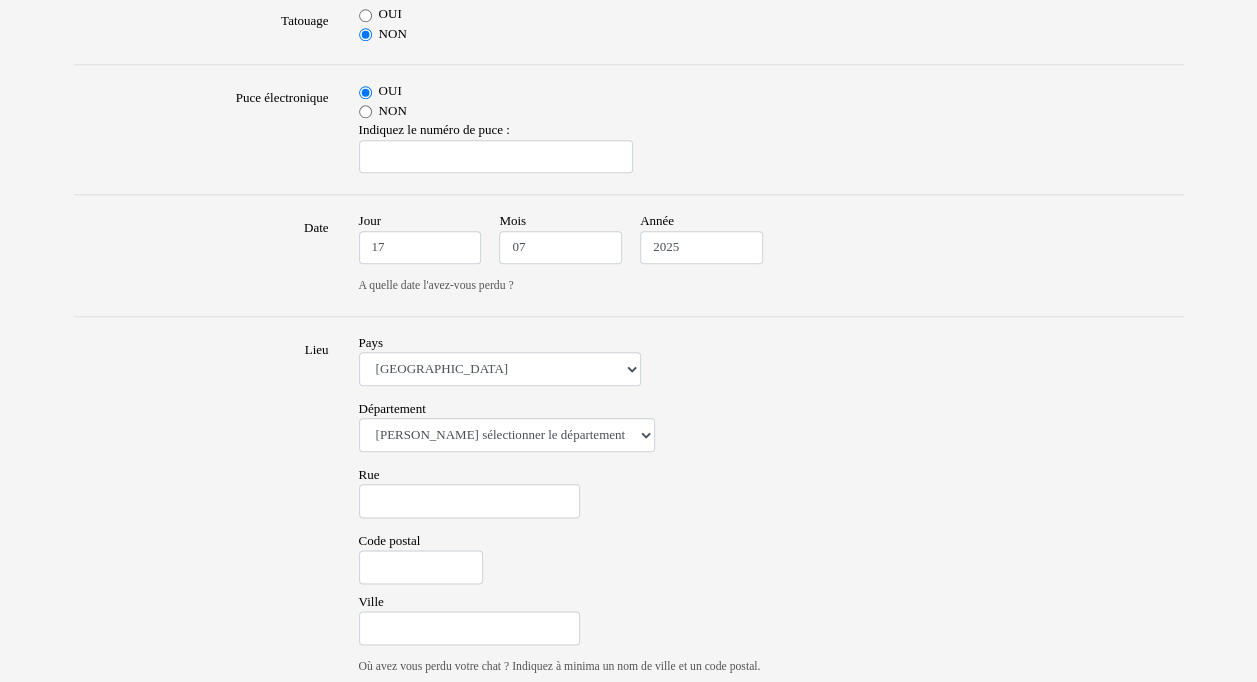 scroll, scrollTop: 1000, scrollLeft: 0, axis: vertical 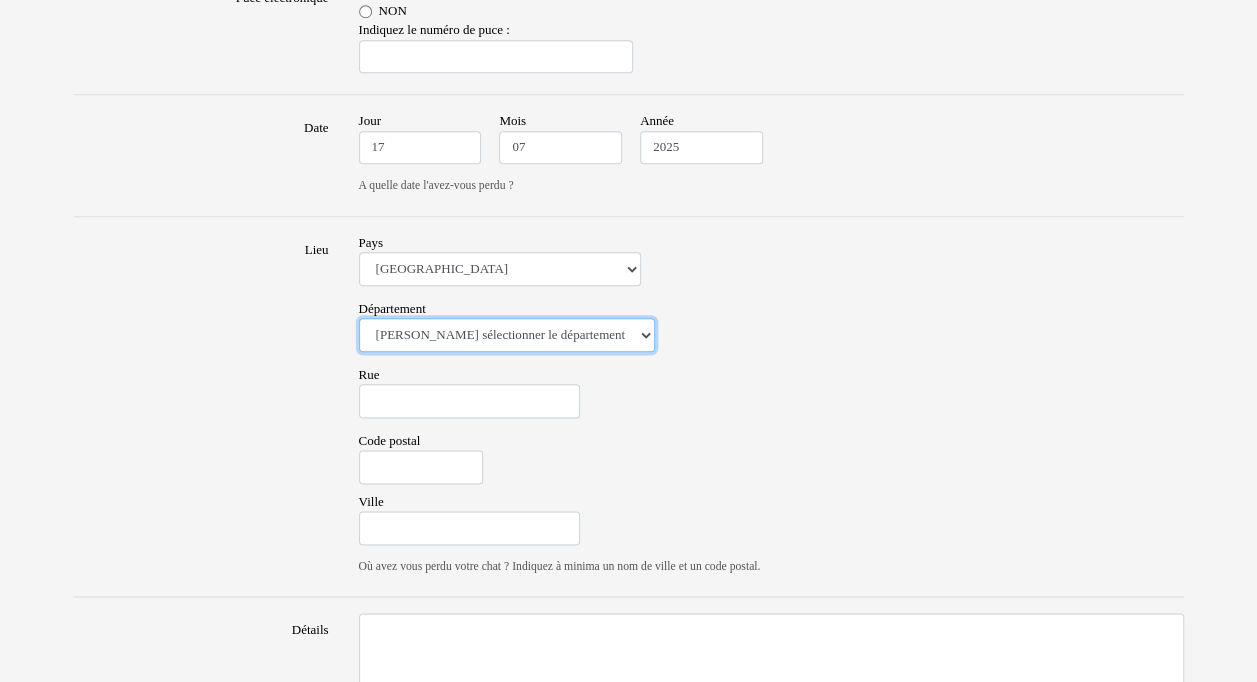 click on "Veuillez sélectionner le département 01 - Ain 02 - Aisne 03 - Allier 04 - Alpes de Hautes-Provence 05 - Hautes-Alpes 06 - Alpes-Maritimes 07 - Ardèche 08 - Ardennes 09 - Ariege 10 - Aube 11 - Aude 12 - Aveyron 13 - Bouches-Du-Rhône 14 - Calvados 15 - Cantal 16 - Charente 17 - Charente-Maritime 18 - Cher 19 - Correze 20 - Corse 21 - Cote-d'Or 22 - Côtes d'Armor 23 - Creuse 24 - Dordogne 25 - Doubs 26 - Drôme 27 - Eure 28 - Eure-et-Loir 29 - Finistere 30 - Gard 31 - Haute-Garonne 32 - Gers 33 - Gironde 34 - Hérault 35 - Ille-et-Vilaine 36 - Indre 37 - Indre-et-Loire 38 - Isère 39 - Jura 40 - Landes 41 - Loir-et-Cher 42 - Loire 43 - Haute-Loire 44 - Loire-Atlantique 45 - Loiret 46 - Lot 47 - Lot-et-Garonne 48 - Lozère 49 - Maine-et-Loire 50 - Manche 51 - Marne 52 - Haute-Marne 53 - Mayenne 54 - Meurthe-et-Moselle 55 - Meuse 56 - Morbihan 57 - Moselle 58 - Nièvre 59 - Nord 60 - Oise 61 - Orne 62 - Pas-de-Calais 63 - Puy-de-Dôme 64 - Pyrénées-Atlantiques 65 - Hautes-Pyrénées 67 - Bas-Rhin 75 - Paris" at bounding box center (507, 335) 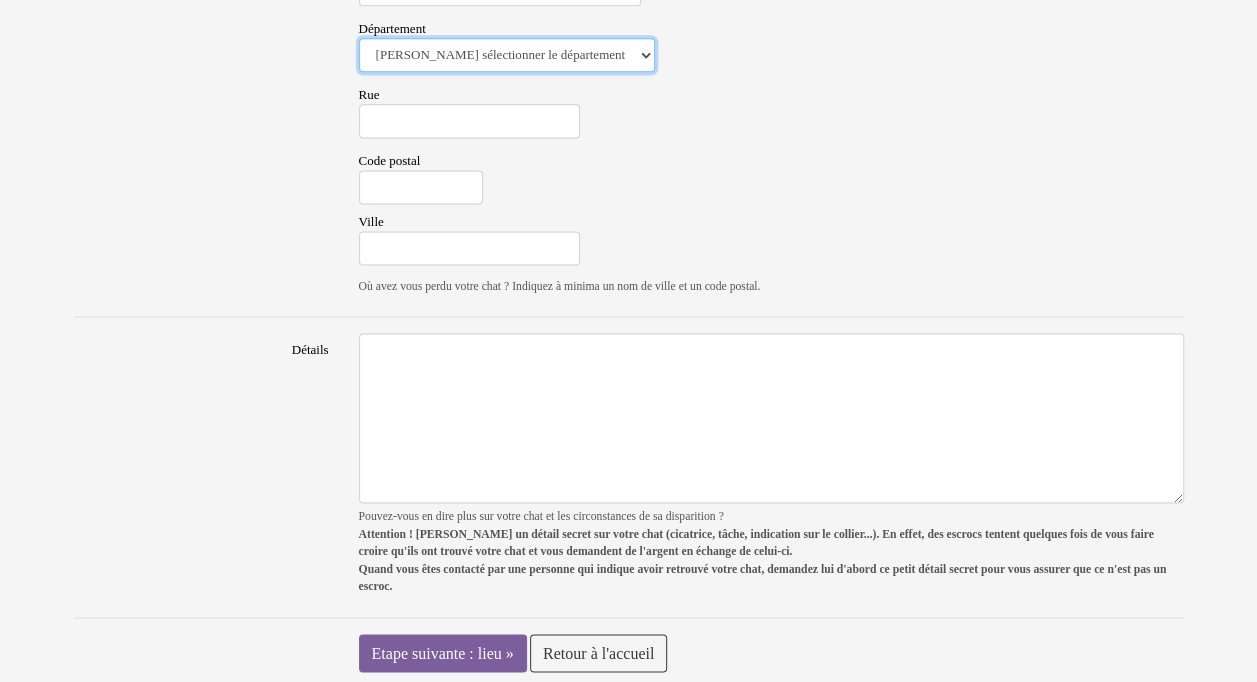 scroll, scrollTop: 1180, scrollLeft: 0, axis: vertical 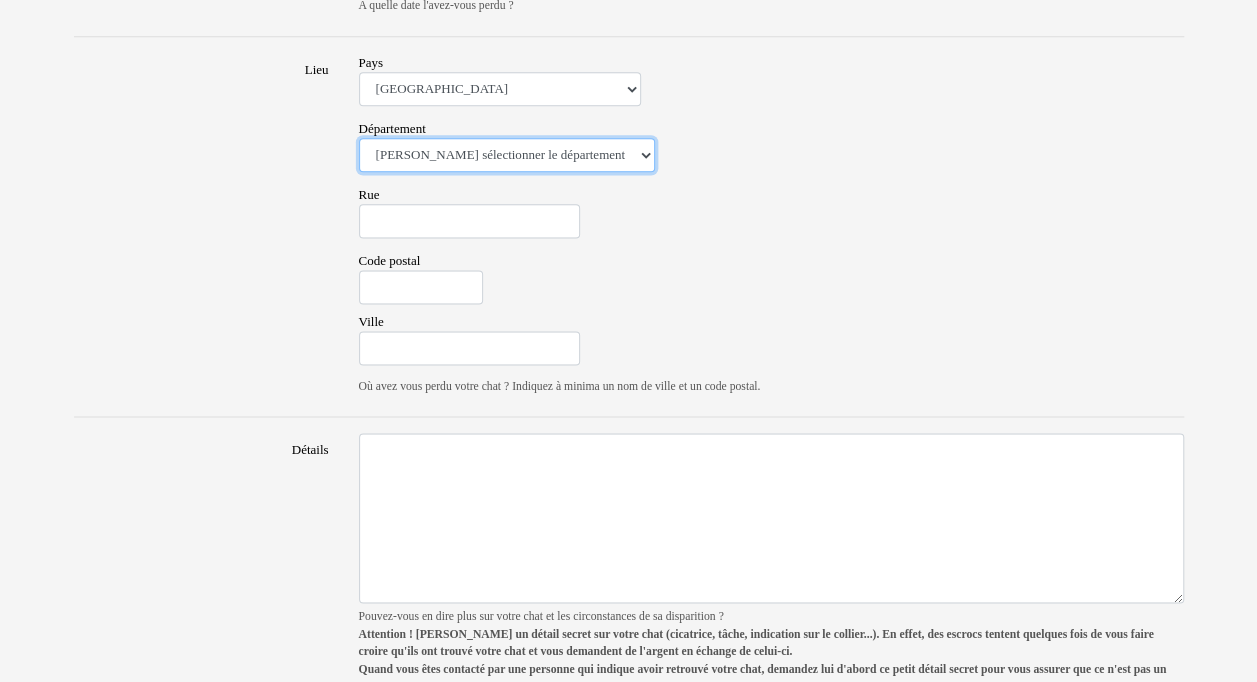 click on "Veuillez sélectionner le département 01 - Ain 02 - Aisne 03 - Allier 04 - Alpes de Hautes-Provence 05 - Hautes-Alpes 06 - Alpes-Maritimes 07 - Ardèche 08 - Ardennes 09 - Ariege 10 - Aube 11 - Aude 12 - Aveyron 13 - Bouches-Du-Rhône 14 - Calvados 15 - Cantal 16 - Charente 17 - Charente-Maritime 18 - Cher 19 - Correze 20 - Corse 21 - Cote-d'Or 22 - Côtes d'Armor 23 - Creuse 24 - Dordogne 25 - Doubs 26 - Drôme 27 - Eure 28 - Eure-et-Loir 29 - Finistere 30 - Gard 31 - Haute-Garonne 32 - Gers 33 - Gironde 34 - Hérault 35 - Ille-et-Vilaine 36 - Indre 37 - Indre-et-Loire 38 - Isère 39 - Jura 40 - Landes 41 - Loir-et-Cher 42 - Loire 43 - Haute-Loire 44 - Loire-Atlantique 45 - Loiret 46 - Lot 47 - Lot-et-Garonne 48 - Lozère 49 - Maine-et-Loire 50 - Manche 51 - Marne 52 - Haute-Marne 53 - Mayenne 54 - Meurthe-et-Moselle 55 - Meuse 56 - Morbihan 57 - Moselle 58 - Nièvre 59 - Nord 60 - Oise 61 - Orne 62 - Pas-de-Calais 63 - Puy-de-Dôme 64 - Pyrénées-Atlantiques 65 - Hautes-Pyrénées 67 - Bas-Rhin 75 - Paris" at bounding box center [507, 155] 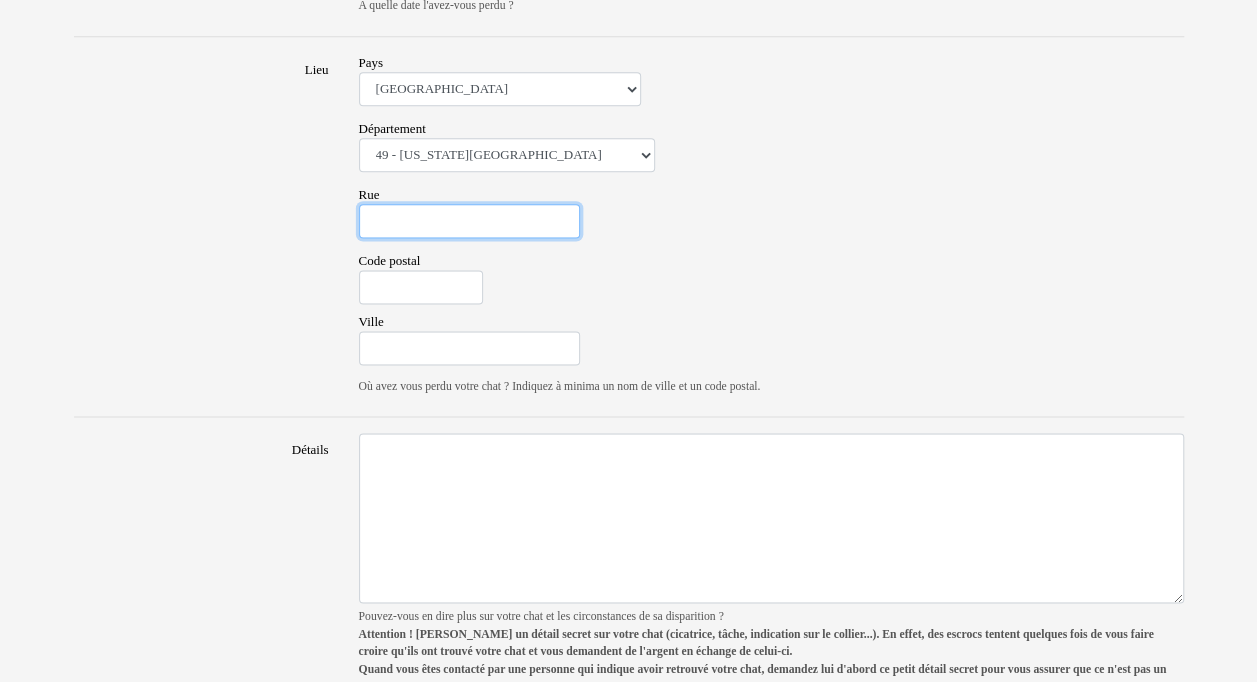 click on "Rue" at bounding box center [469, 221] 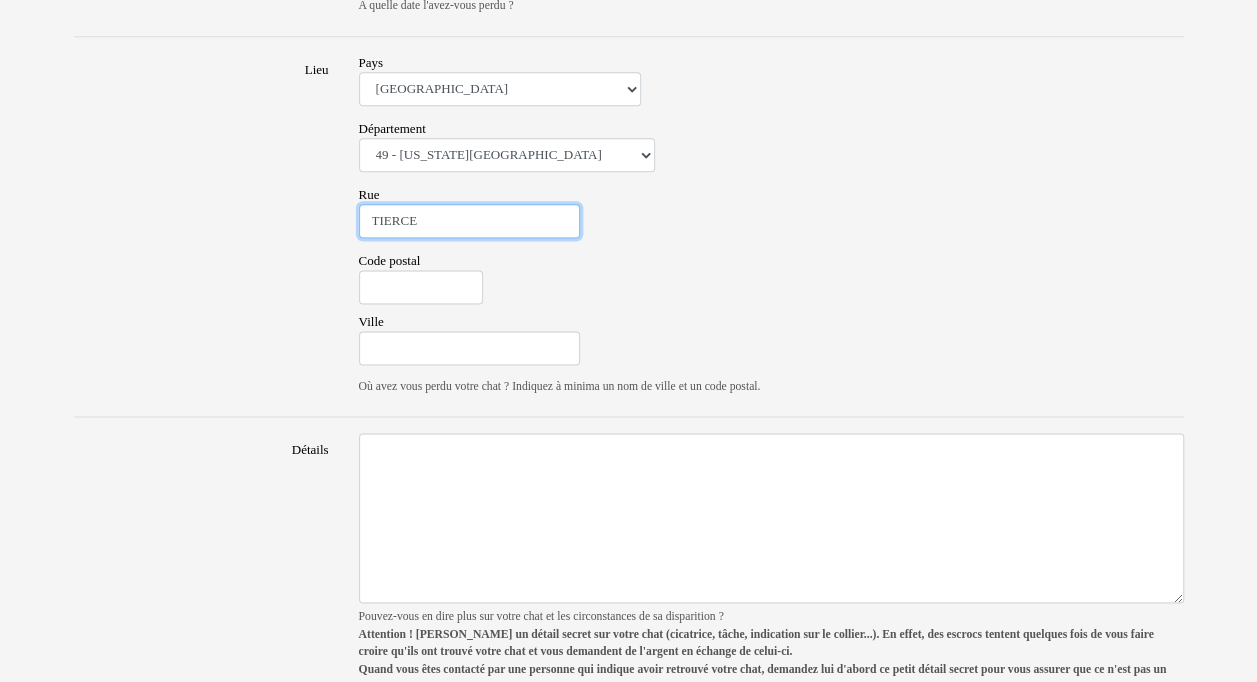 type on "TIERCE" 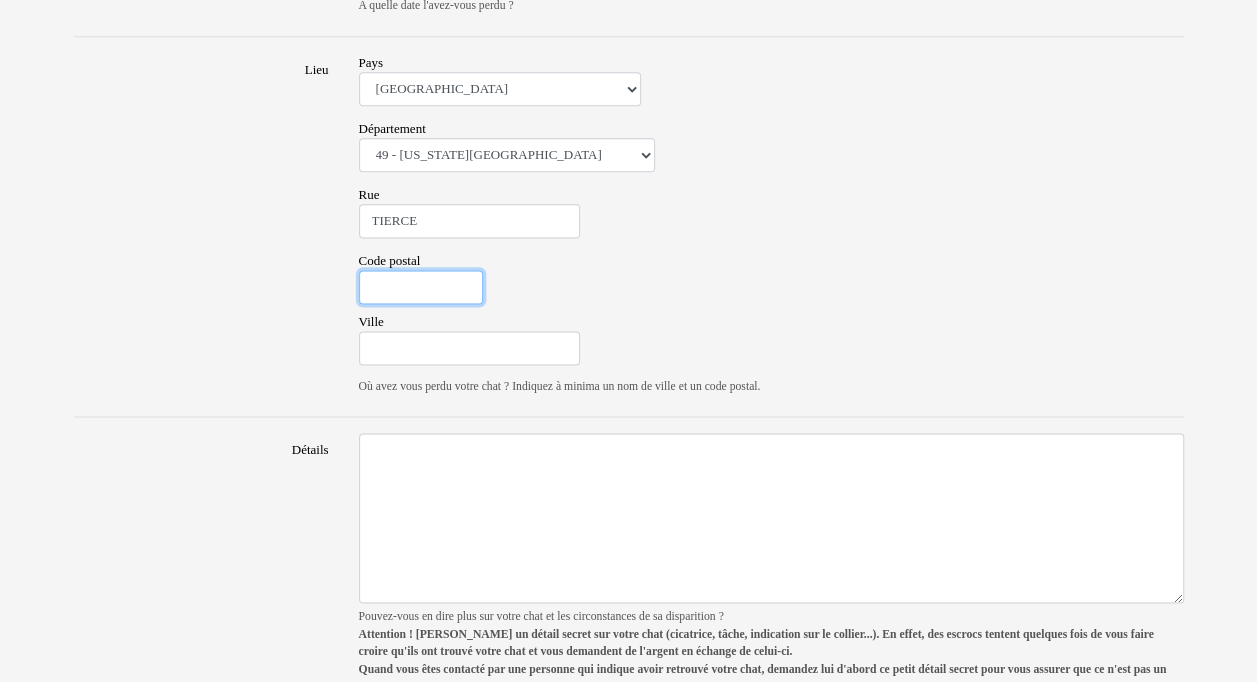 click on "Code postal" at bounding box center (421, 287) 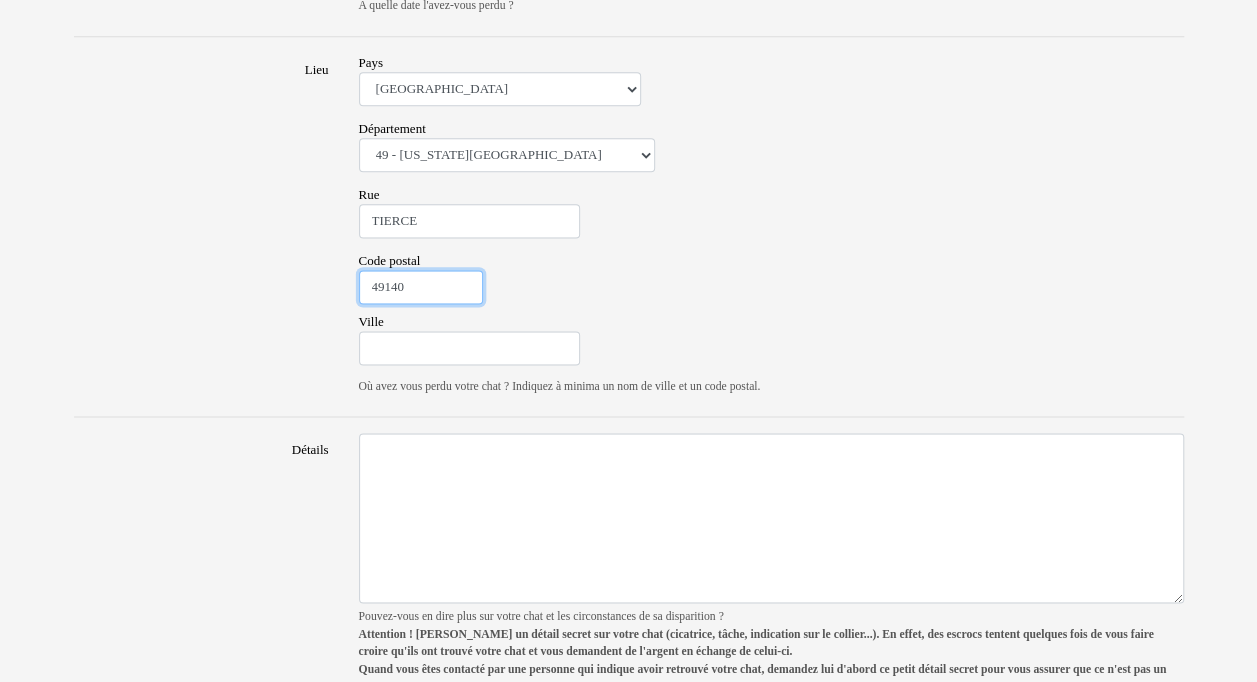 type on "49140" 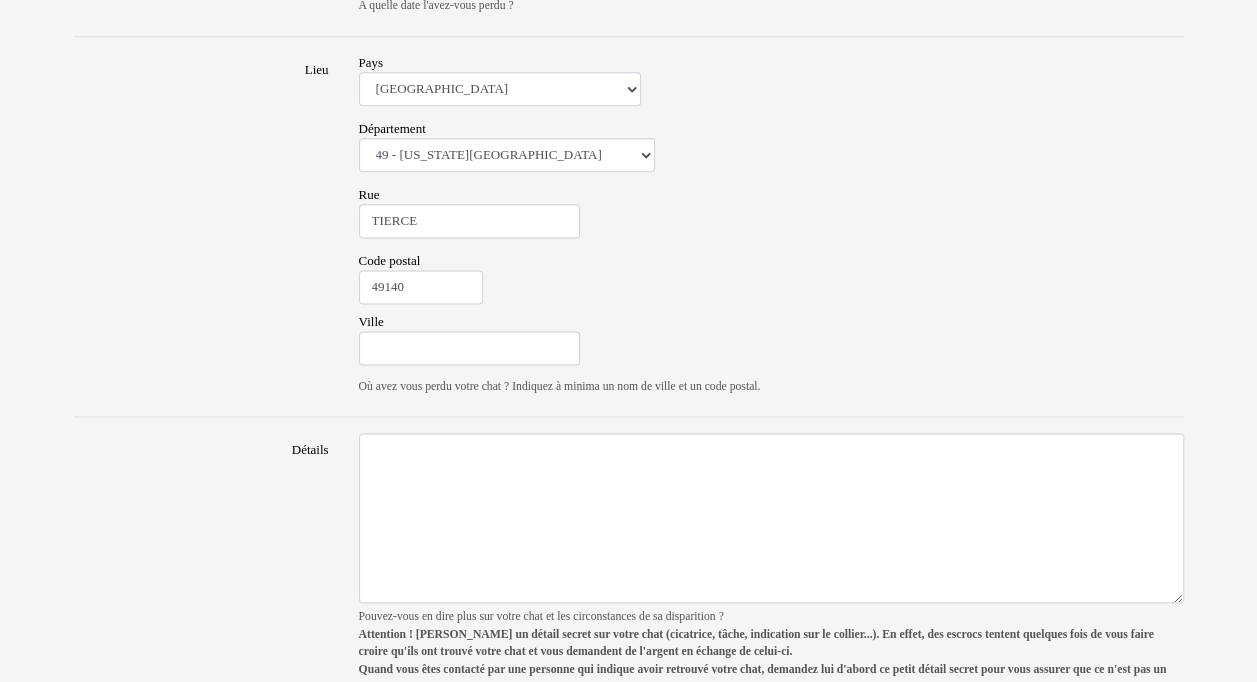 drag, startPoint x: 340, startPoint y: 274, endPoint x: 352, endPoint y: 304, distance: 32.31099 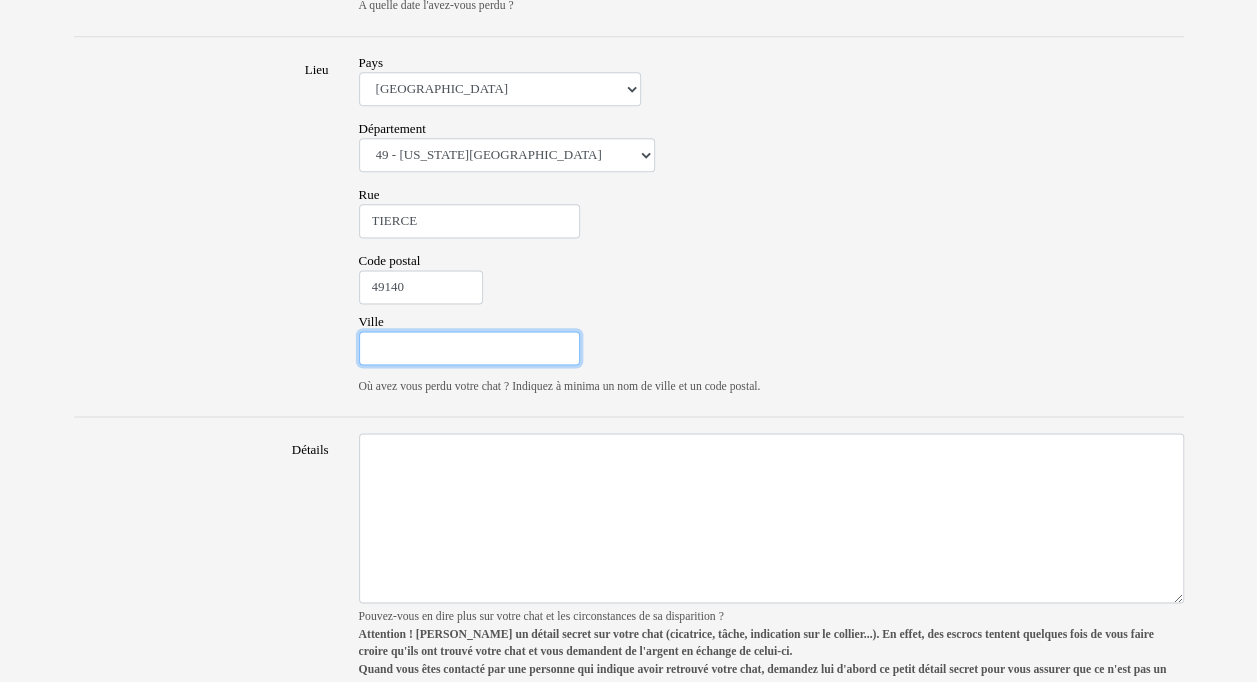 click on "Ville" at bounding box center [469, 348] 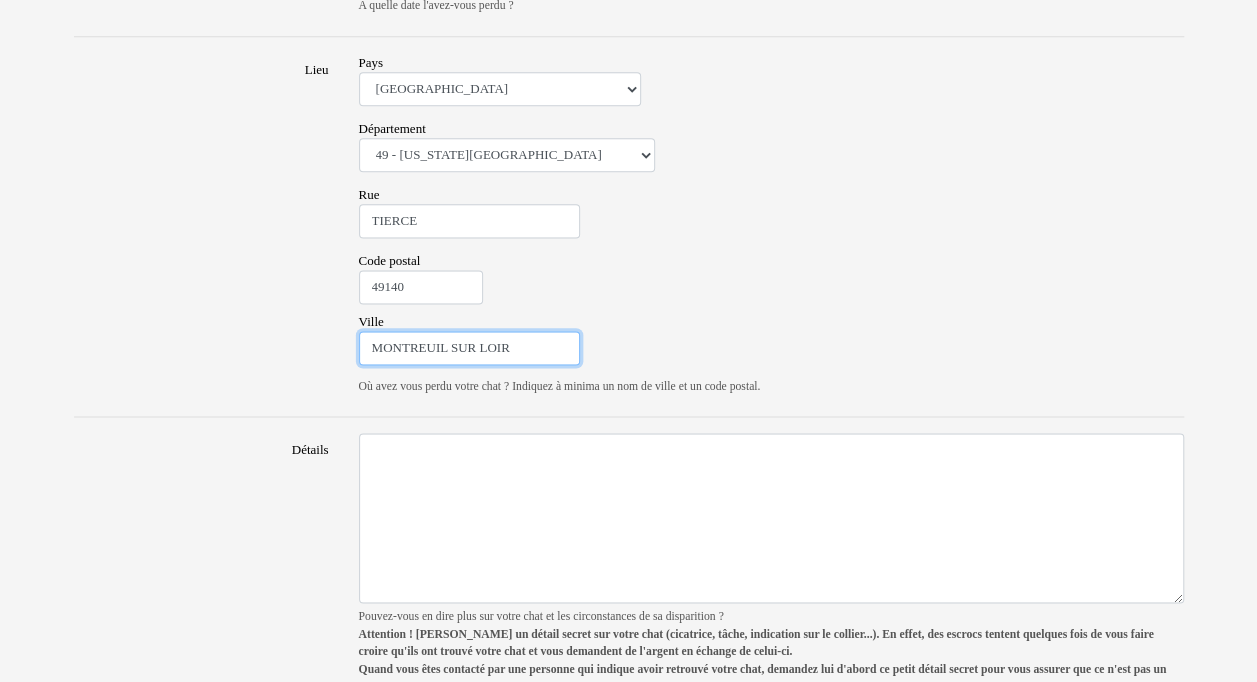 type on "MONTREUIL SUR LOIR" 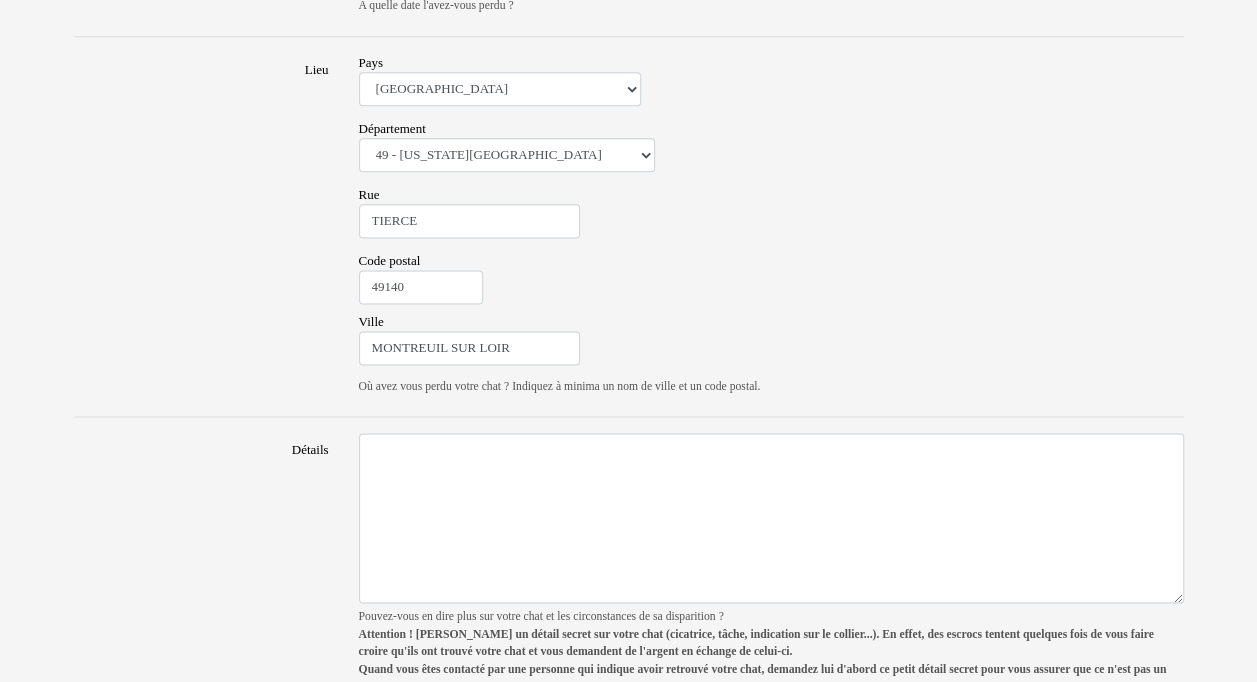 click on "Lieu" at bounding box center [201, 227] 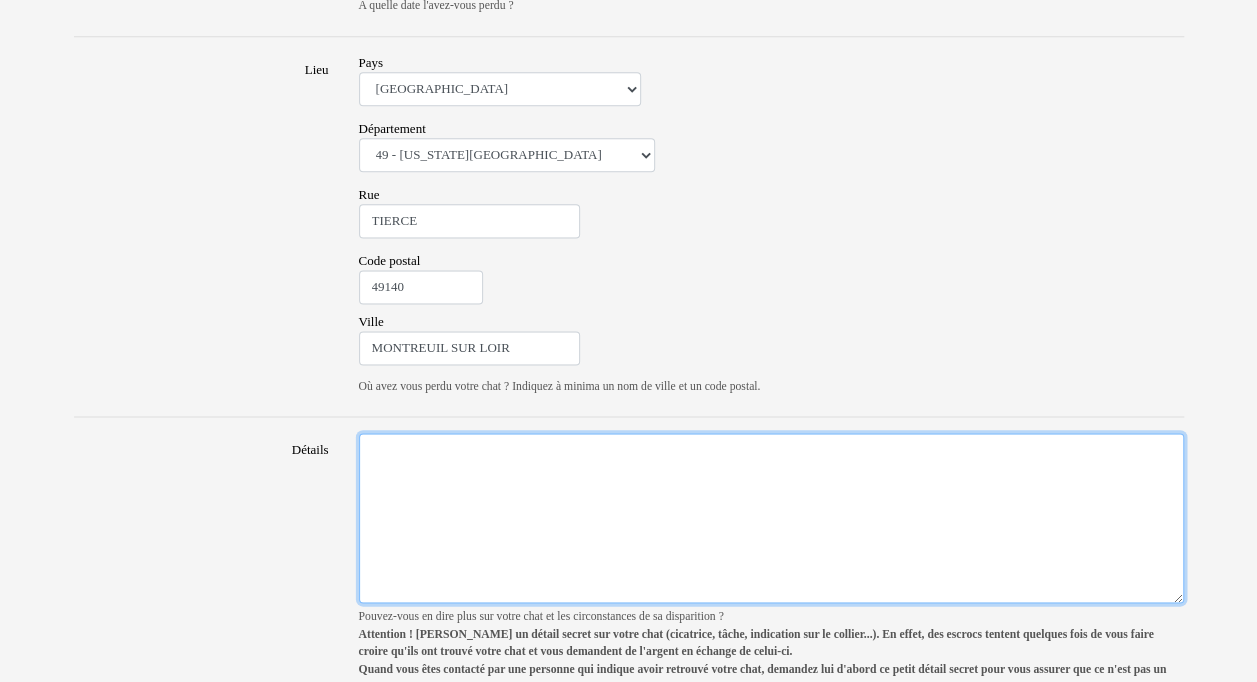 click on "Détails" at bounding box center [771, 518] 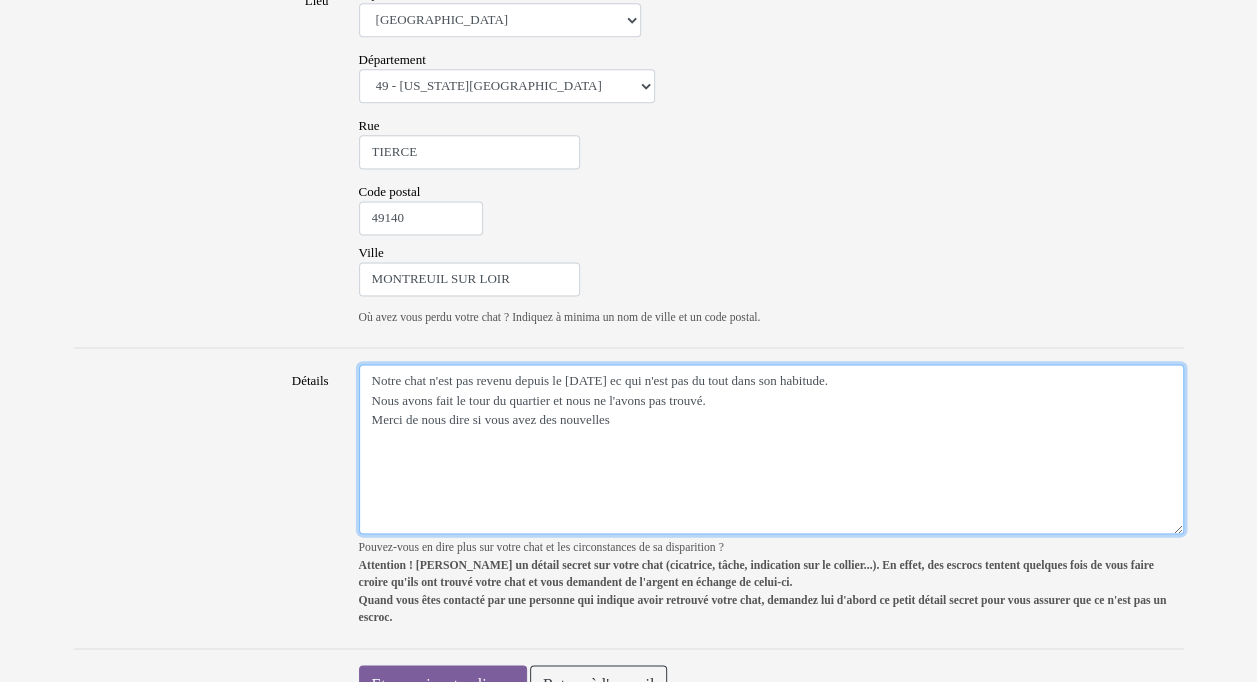 scroll, scrollTop: 1280, scrollLeft: 0, axis: vertical 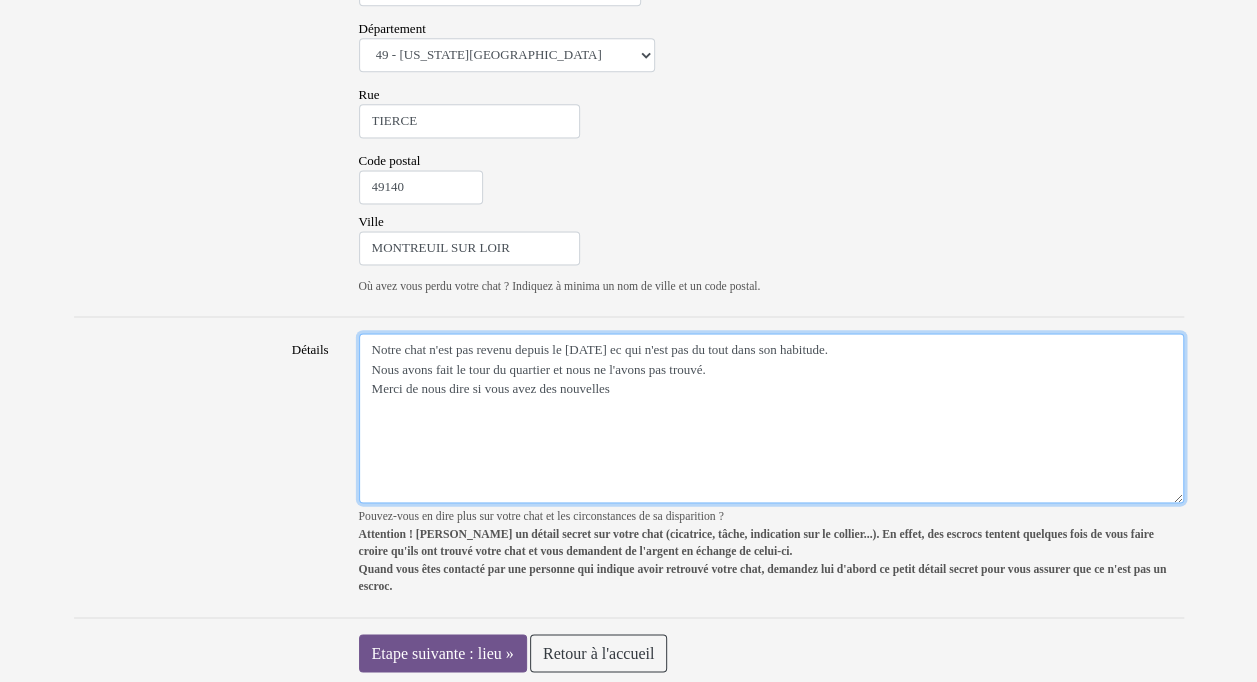 type on "Notre chat n'est pas revenu depuis le dimanche 13 juillet ec qui n'est pas du tout dans son habitude.
Nous avons fait le tour du quartier et nous ne l'avons pas trouvé.
Merci de nous dire si vous avez des nouvelles" 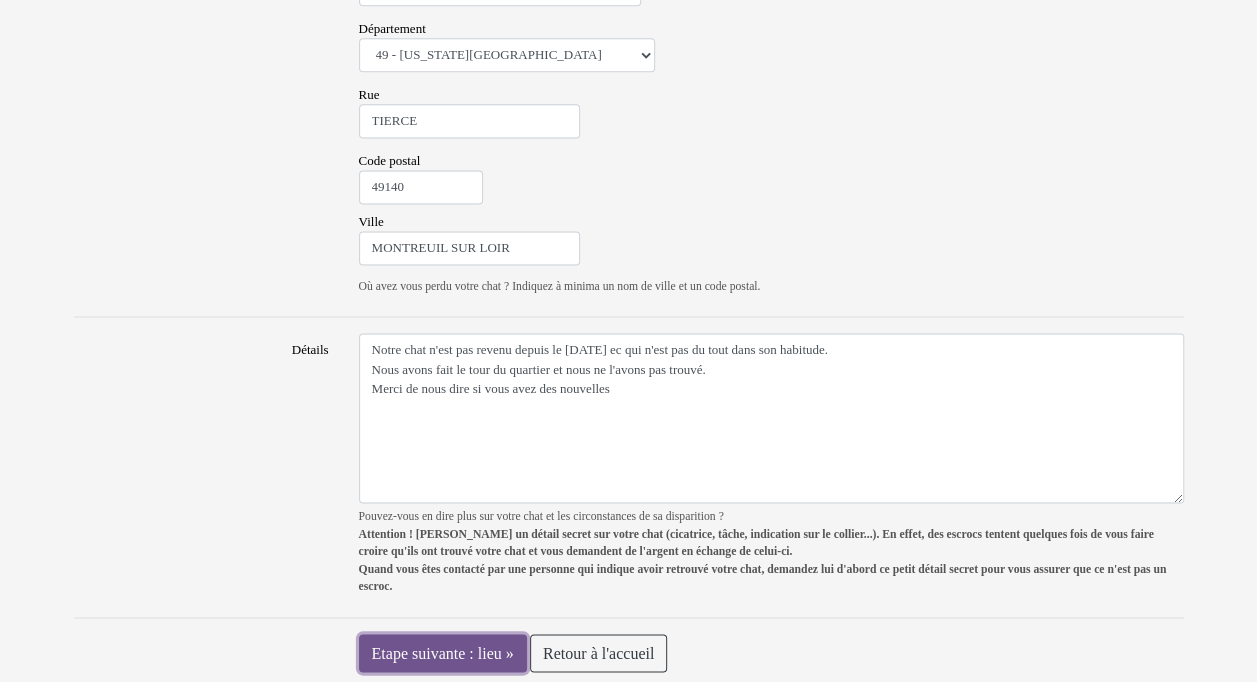 click on "Etape suivante : lieu »" at bounding box center (443, 653) 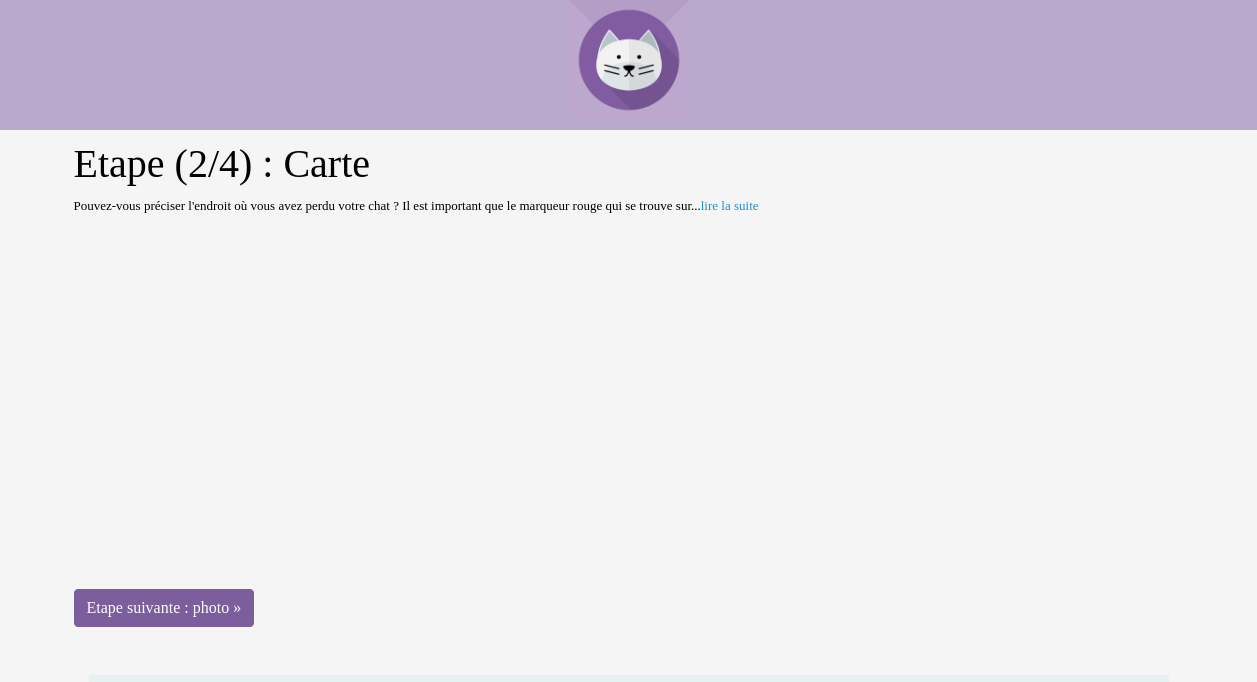 scroll, scrollTop: 0, scrollLeft: 0, axis: both 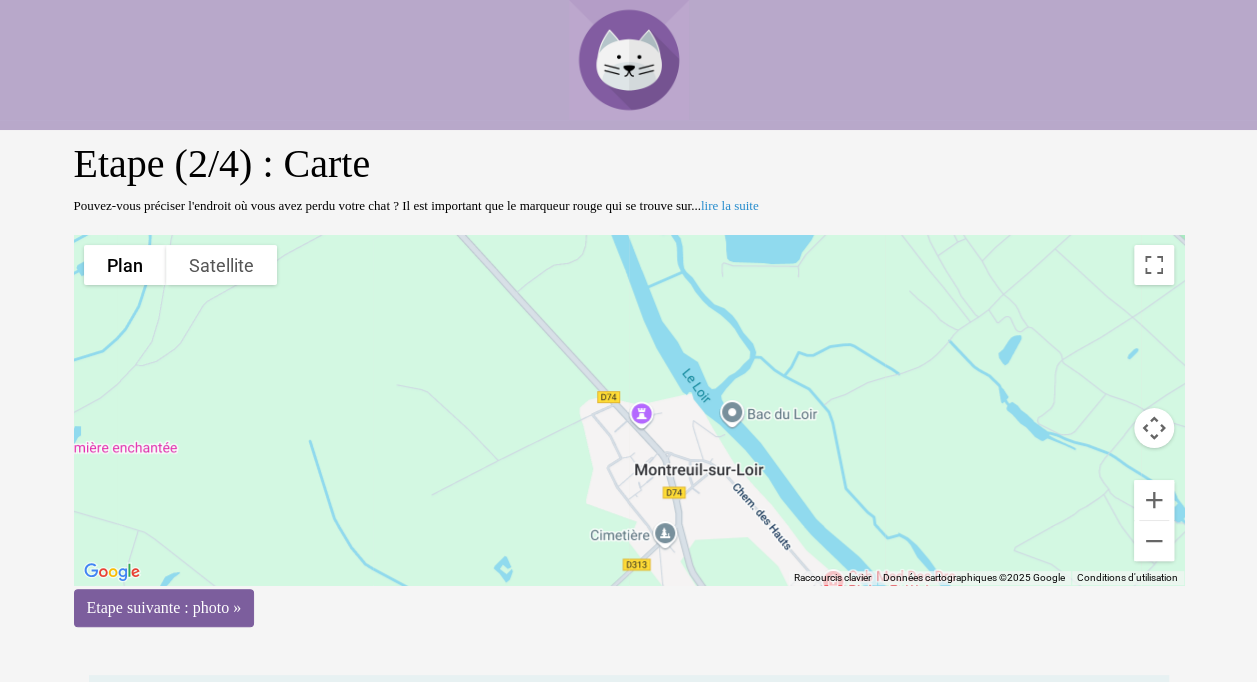 click on "Pour activer le glissement avec le clavier, appuyez sur Alt+Entrée. Une fois ce mode activé, utilisez les touches fléchées pour déplacer le repère. Pour valider le déplacement, appuyez sur Entrée. Pour annuler, appuyez sur Échap." at bounding box center [629, 410] 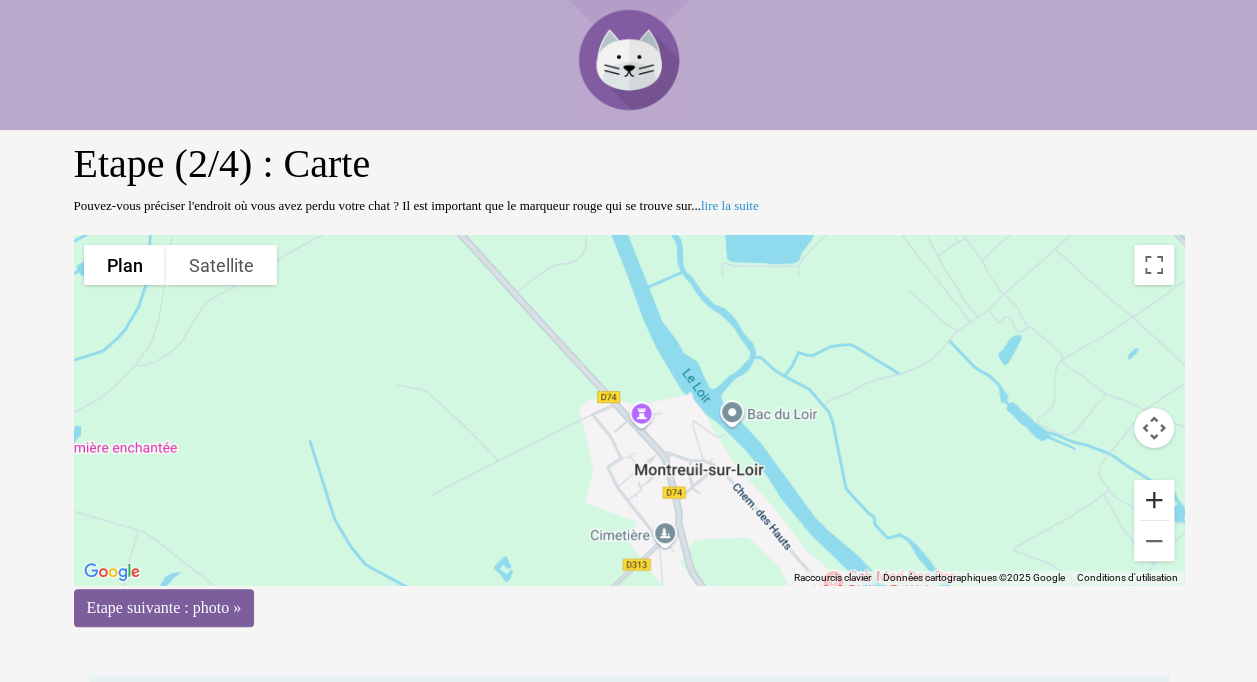 click at bounding box center (1154, 500) 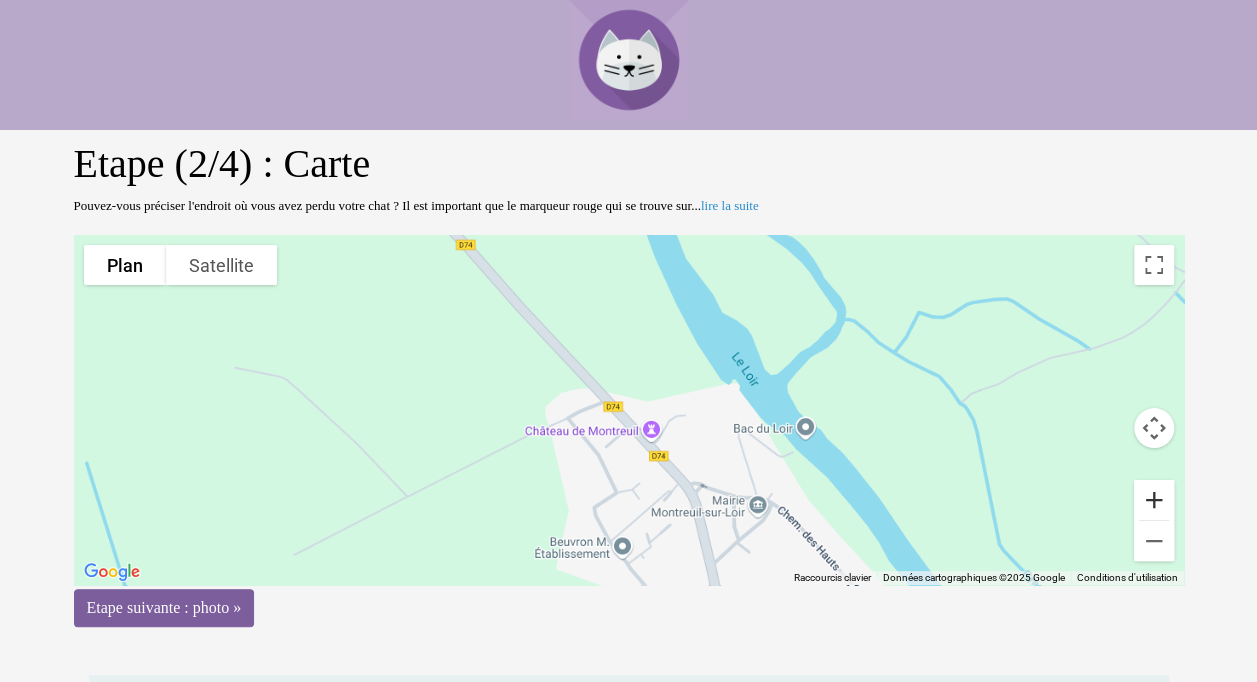 click at bounding box center [1154, 500] 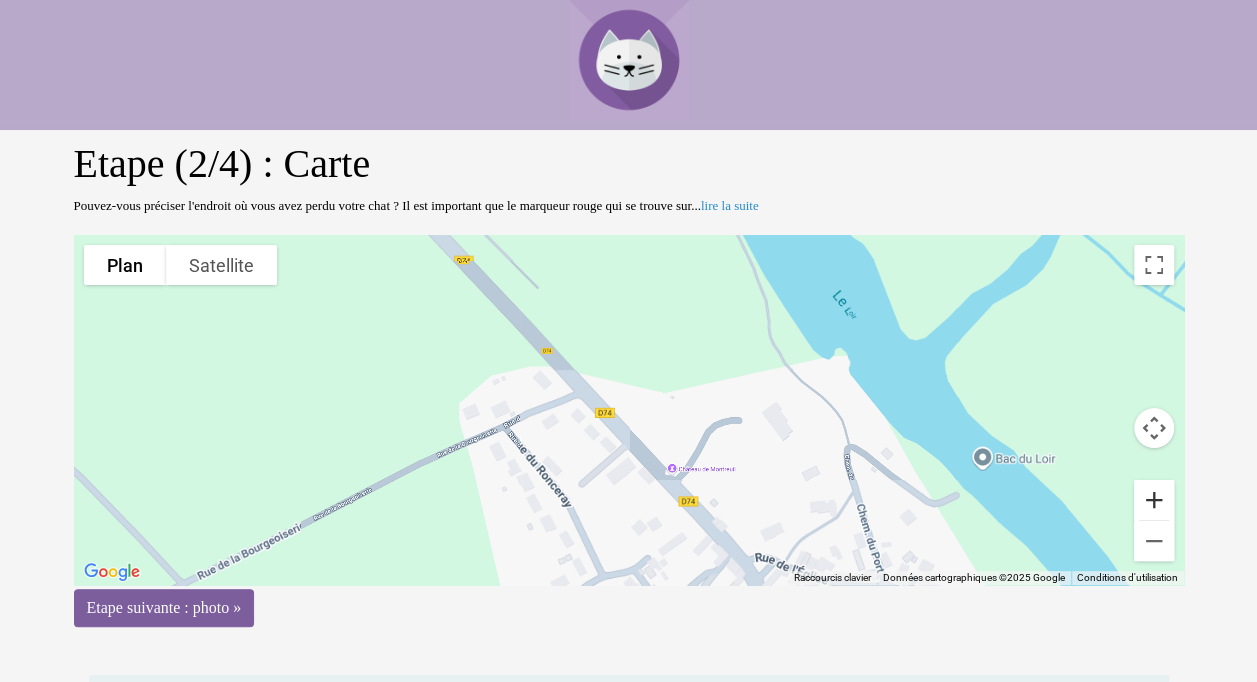 click at bounding box center [1154, 500] 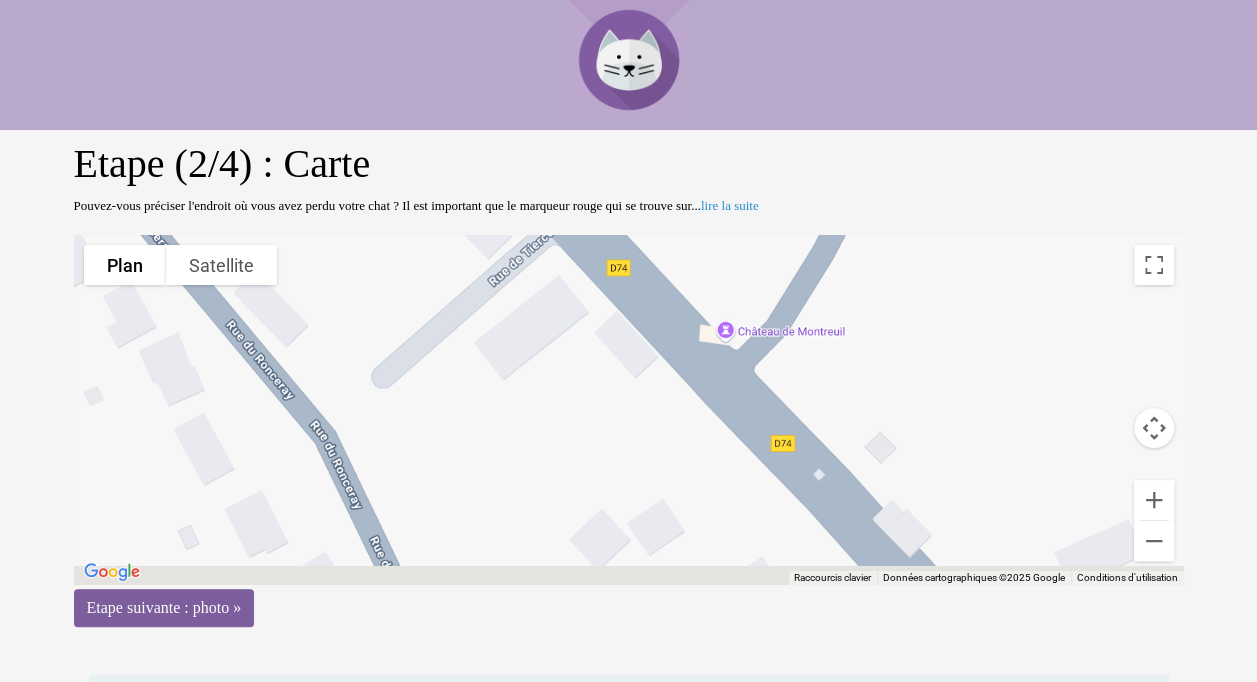 drag, startPoint x: 840, startPoint y: 513, endPoint x: 774, endPoint y: 212, distance: 308.15094 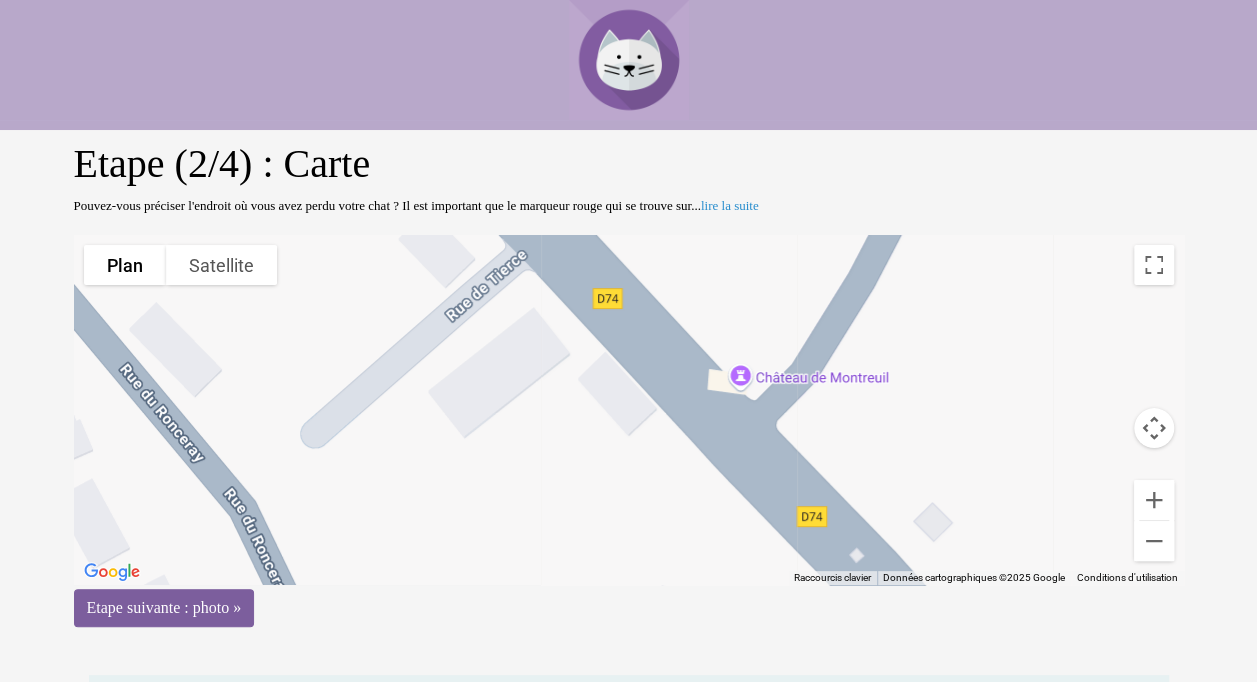 drag, startPoint x: 680, startPoint y: 414, endPoint x: 665, endPoint y: 445, distance: 34.43835 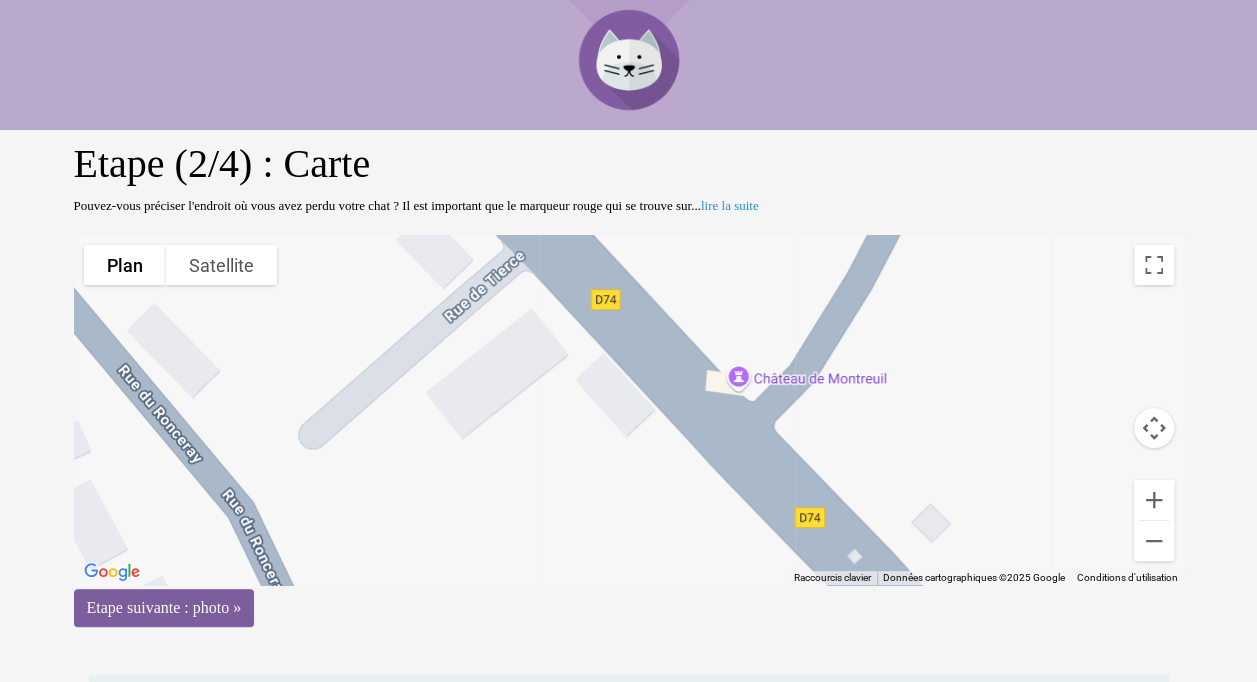 click on "Pour activer le glissement avec le clavier, appuyez sur Alt+Entrée. Une fois ce mode activé, utilisez les touches fléchées pour déplacer le repère. Pour valider le déplacement, appuyez sur Entrée. Pour annuler, appuyez sur Échap." at bounding box center [629, 410] 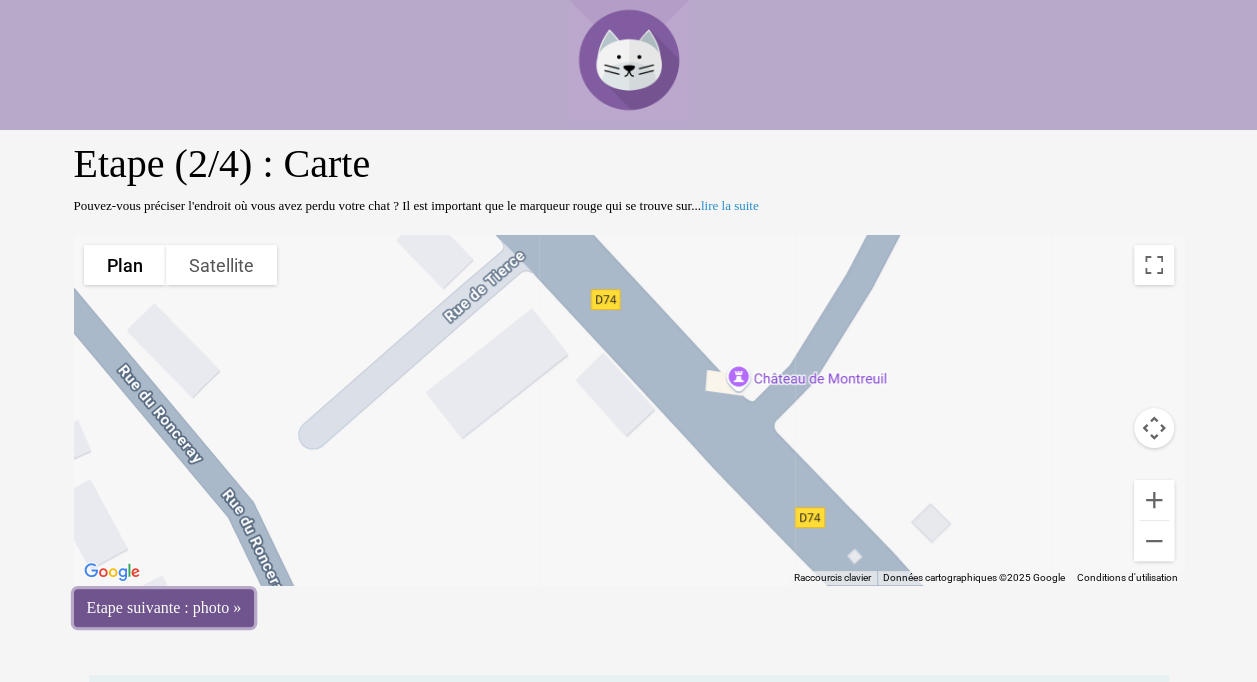 click on "Etape suivante : photo »" at bounding box center [164, 608] 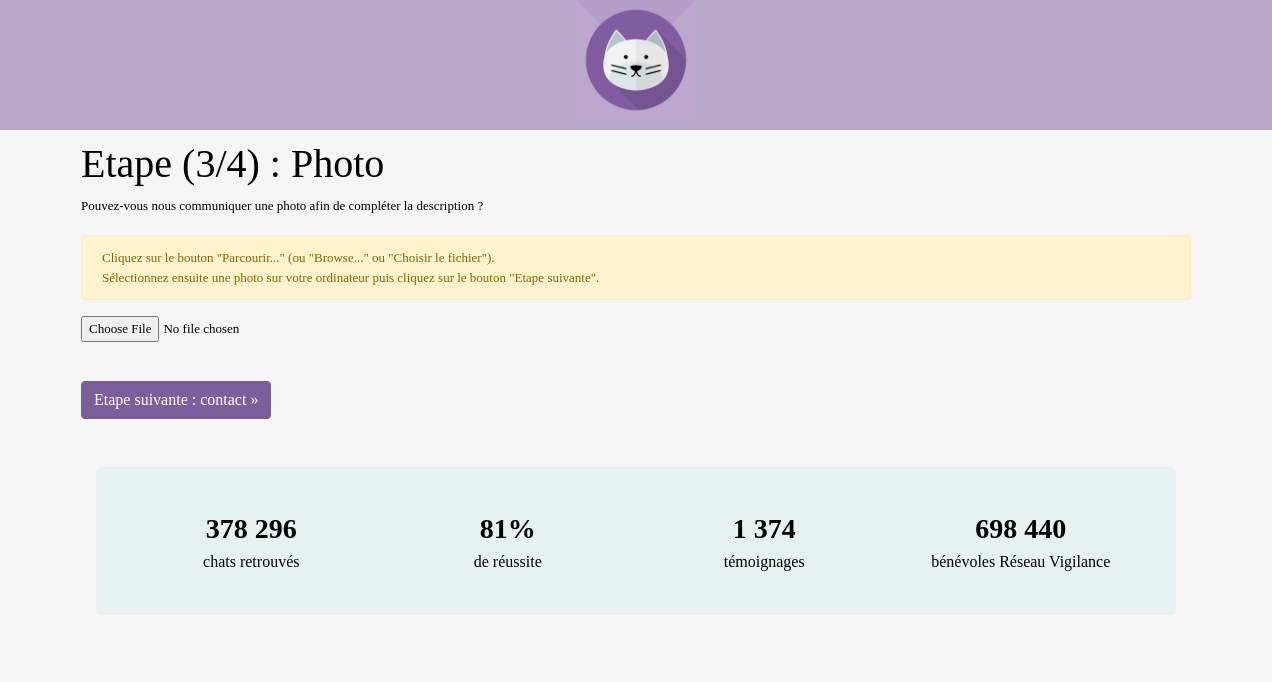scroll, scrollTop: 0, scrollLeft: 0, axis: both 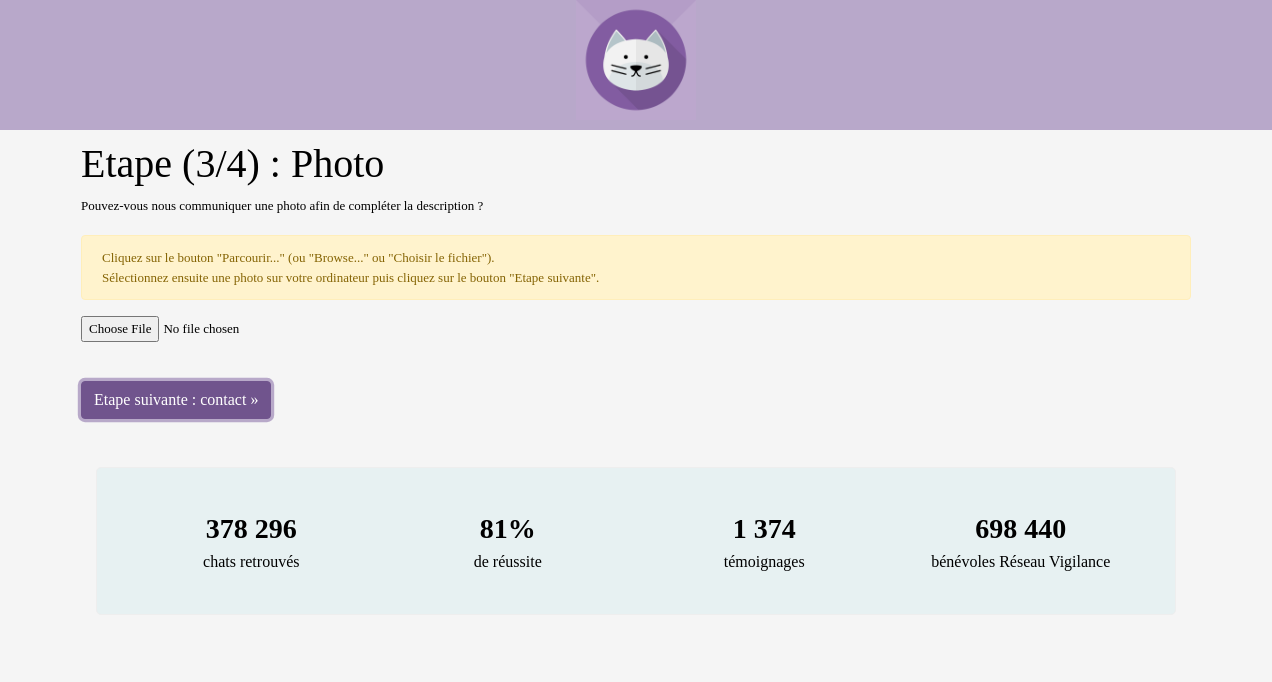 click on "Etape suivante : contact »" at bounding box center [176, 400] 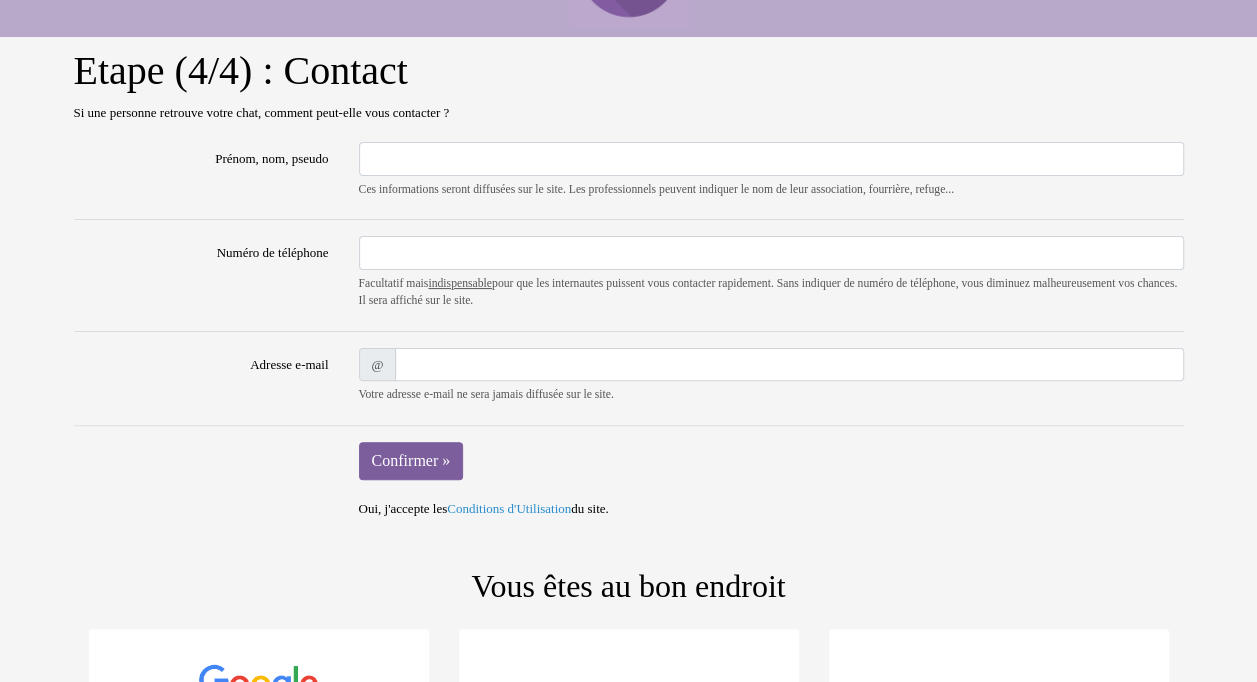 scroll, scrollTop: 0, scrollLeft: 0, axis: both 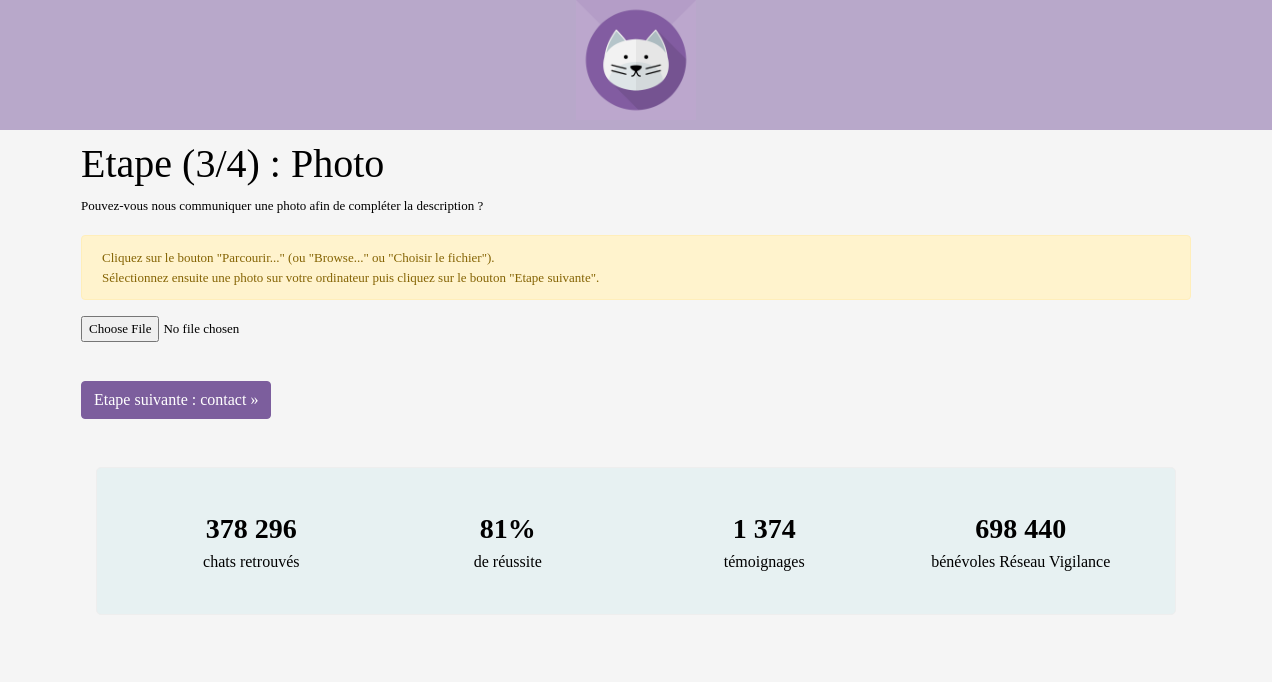 click at bounding box center [636, 329] 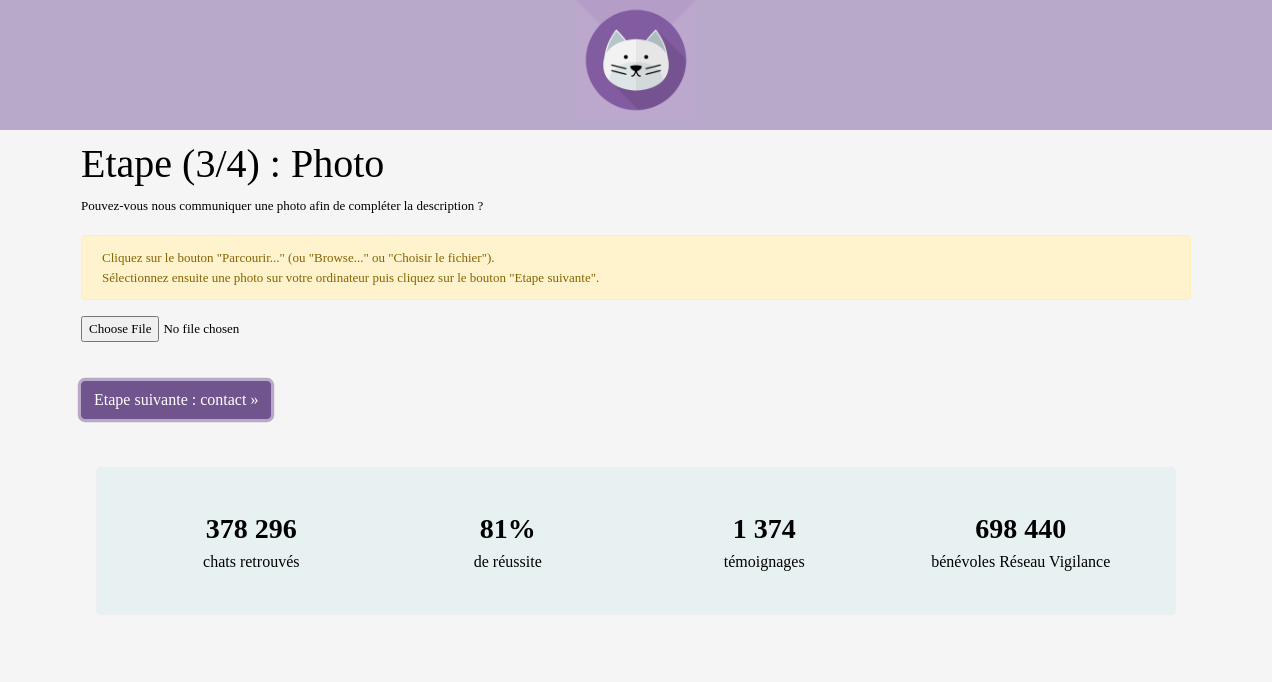 click on "Etape suivante : contact »" at bounding box center (176, 400) 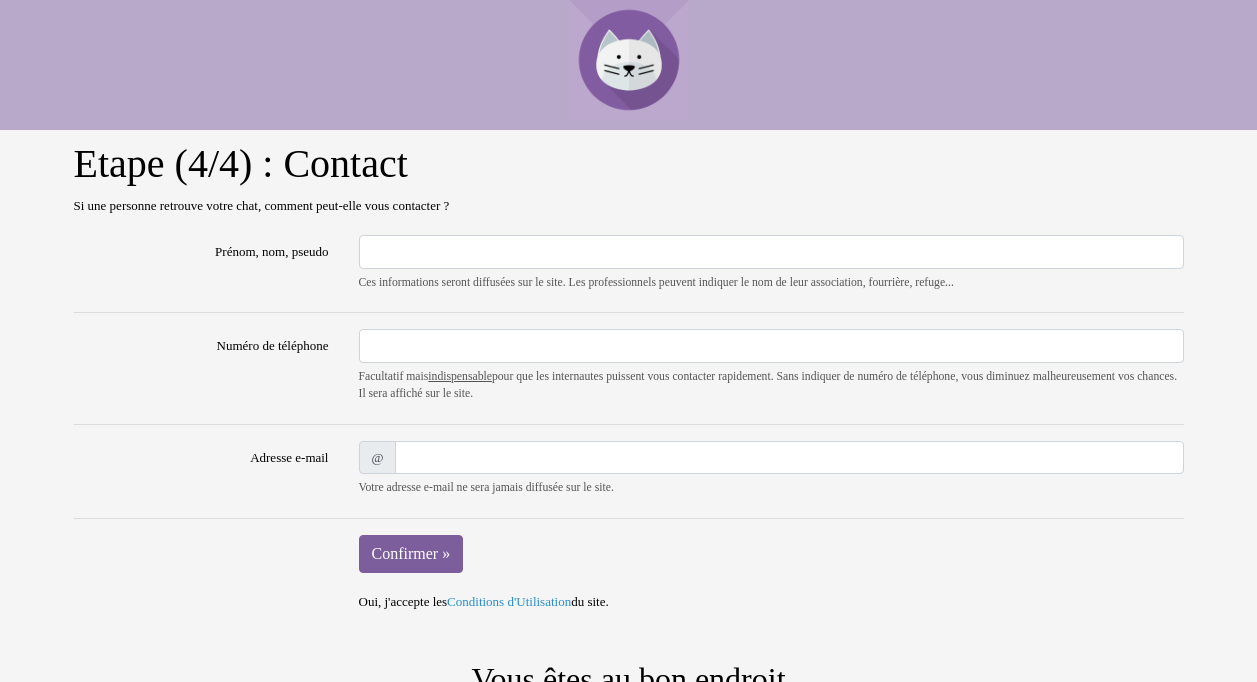 scroll, scrollTop: 0, scrollLeft: 0, axis: both 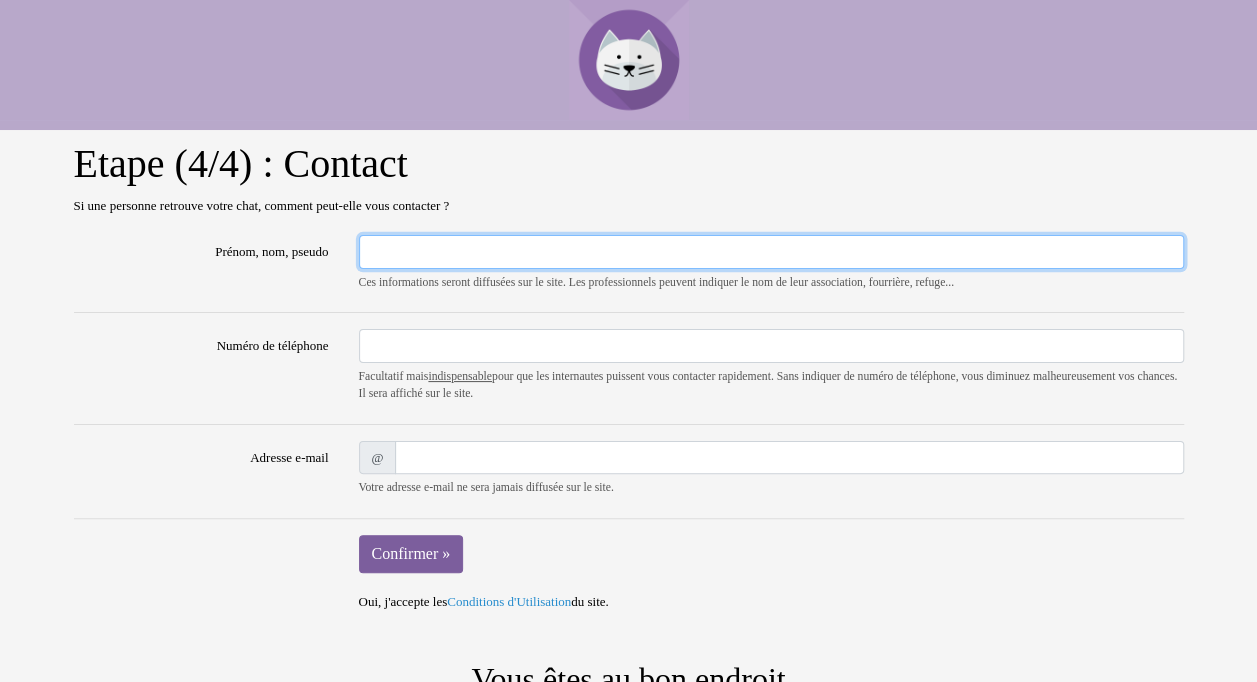 click on "Prénom, nom, pseudo" at bounding box center (771, 252) 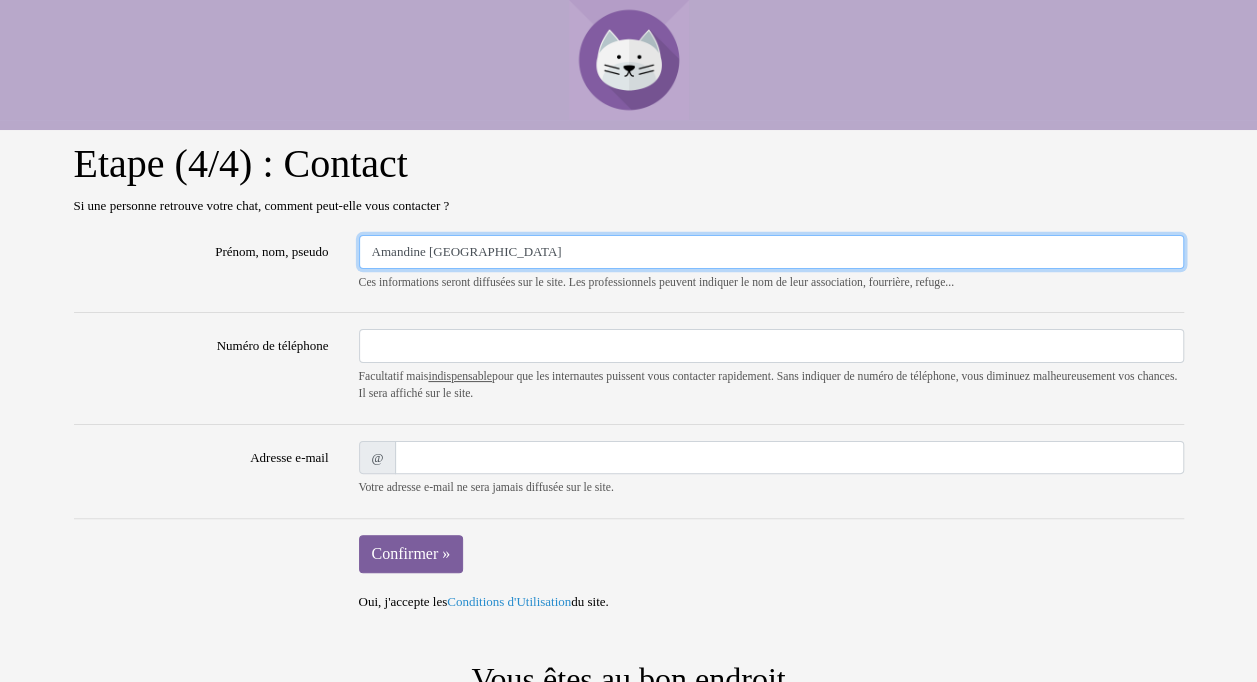 type on "Amandine [GEOGRAPHIC_DATA]" 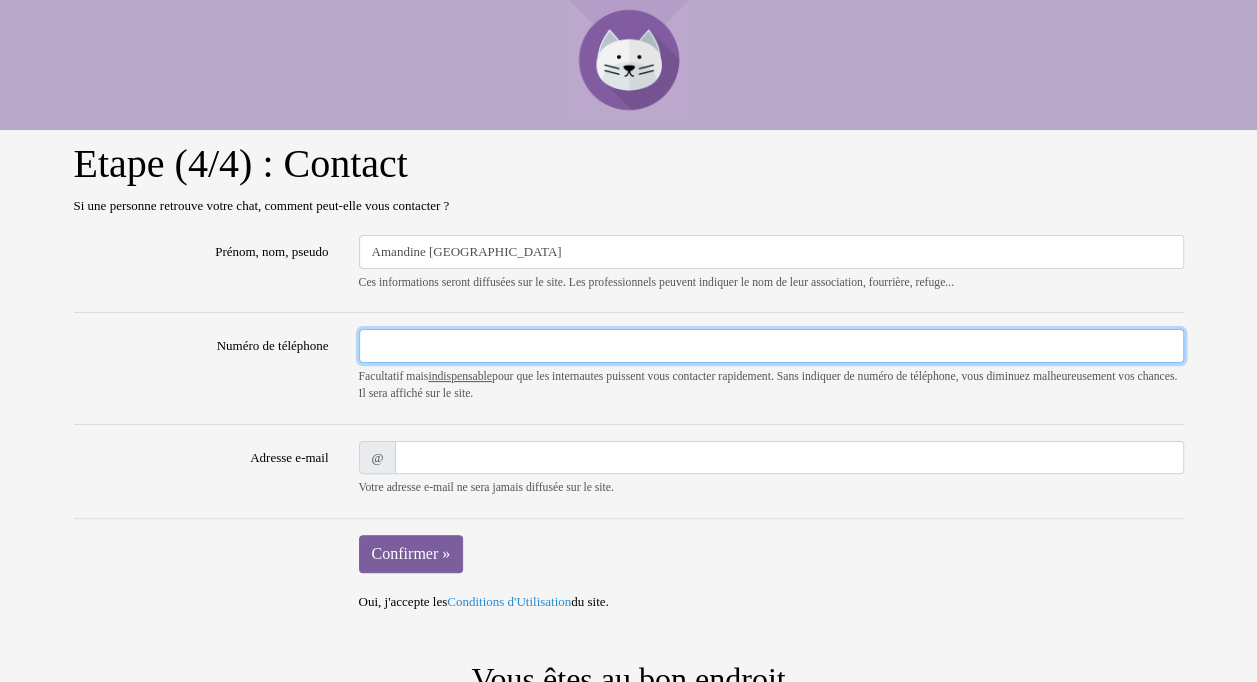 click on "Numéro de téléphone" at bounding box center [771, 346] 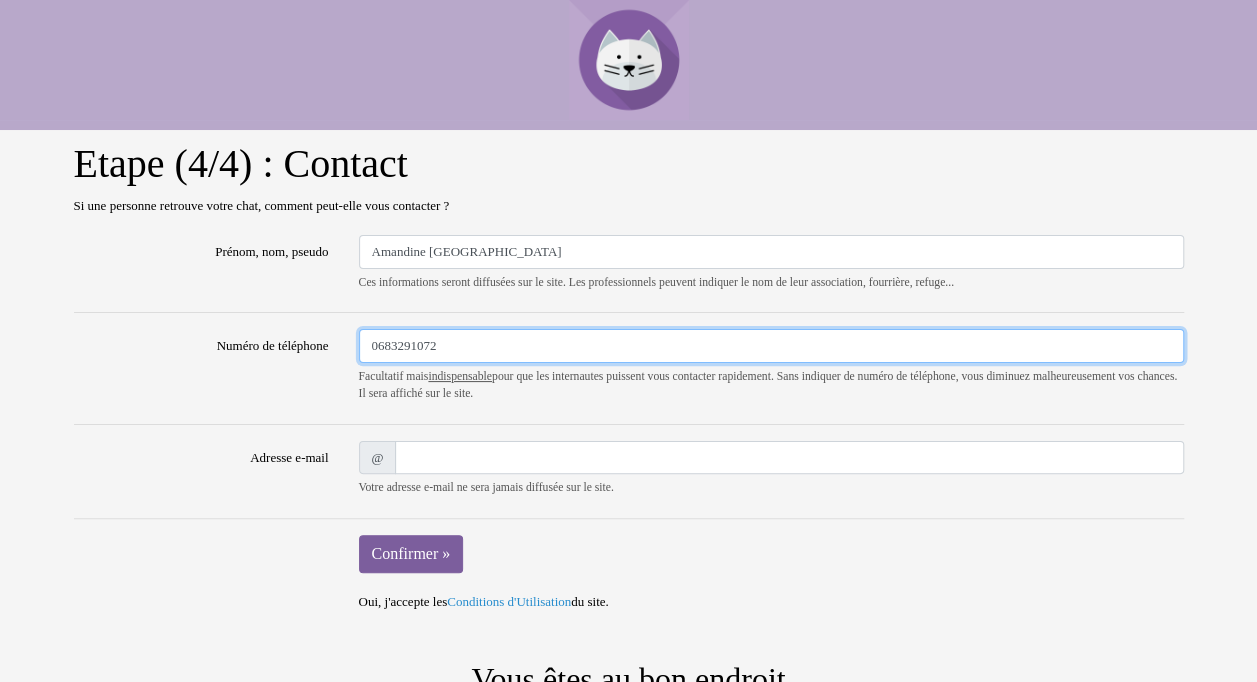 type on "0683291072" 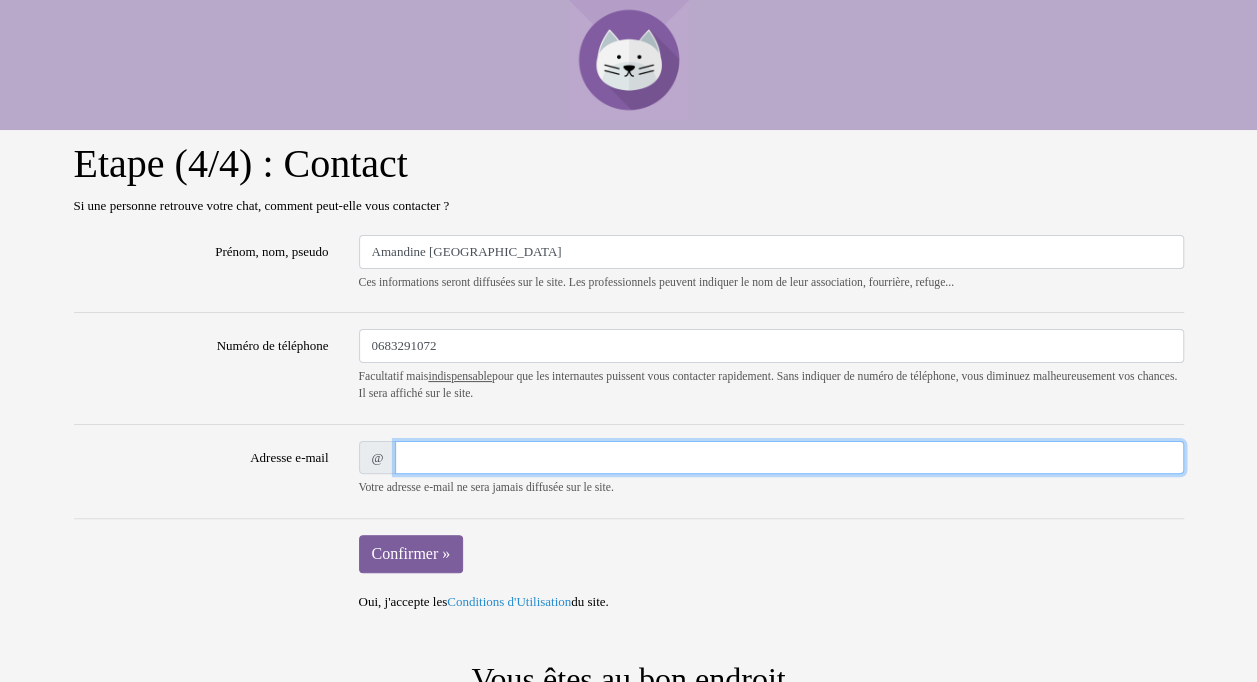 click on "Adresse e-mail" at bounding box center [789, 458] 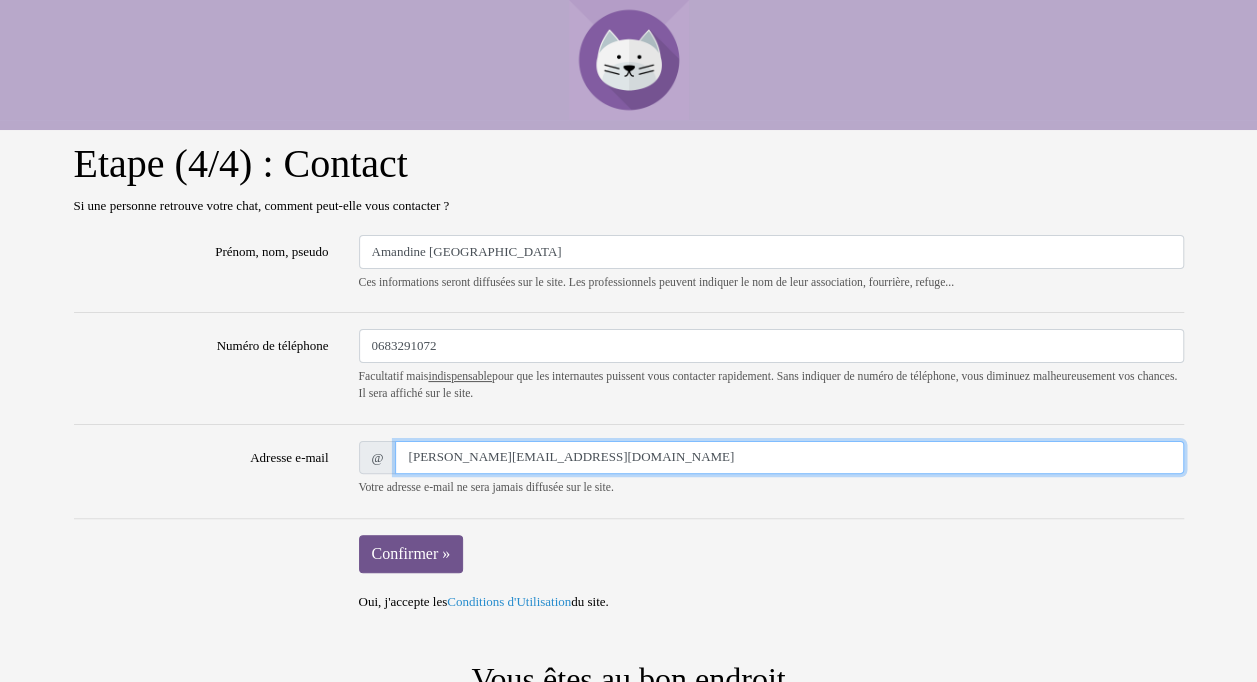 scroll, scrollTop: 200, scrollLeft: 0, axis: vertical 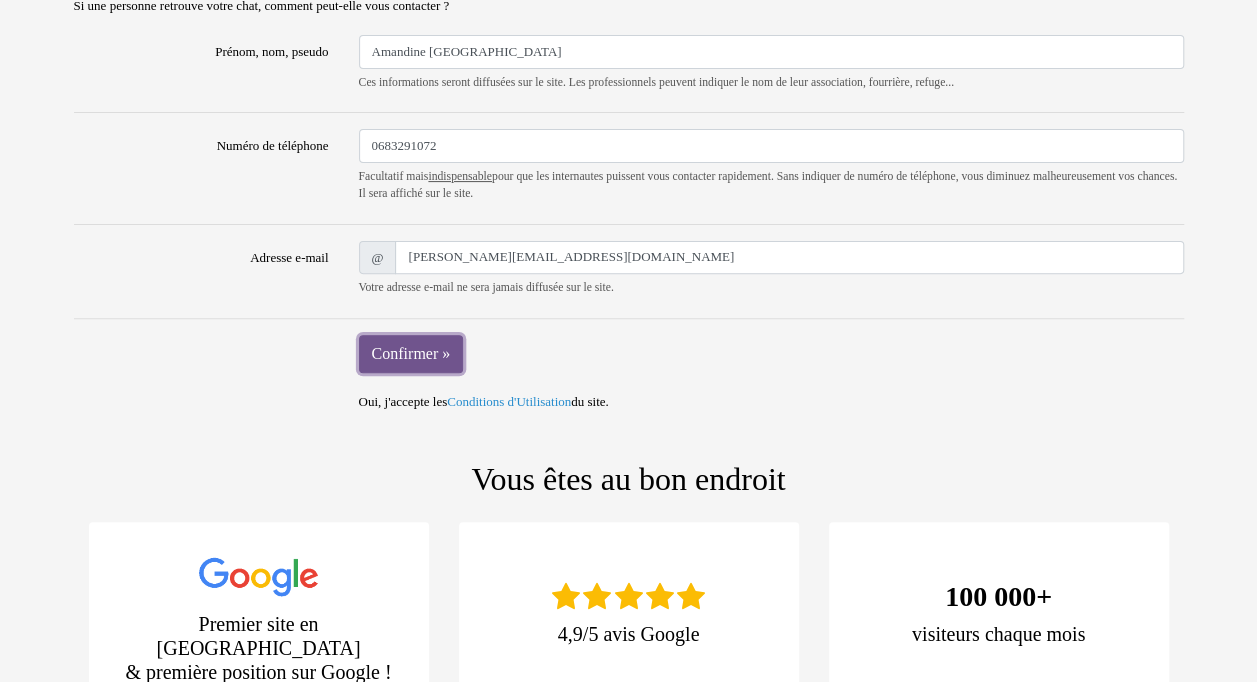 click on "Confirmer »" at bounding box center [411, 354] 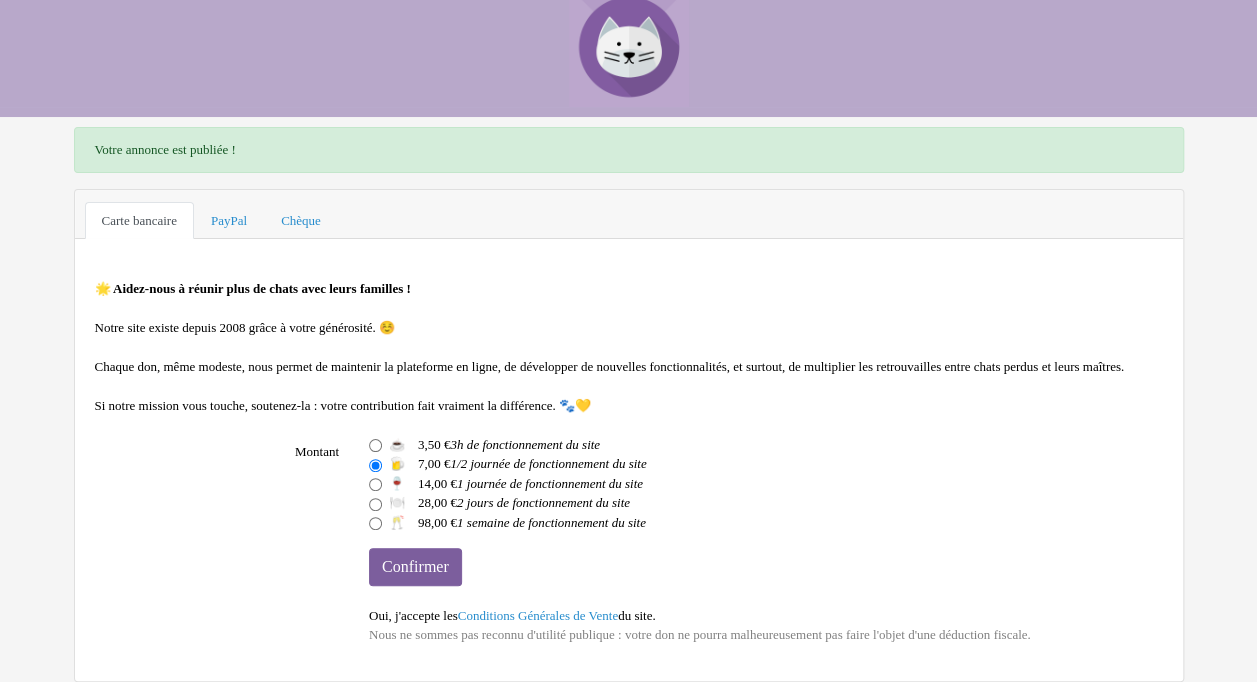 scroll, scrollTop: 0, scrollLeft: 0, axis: both 